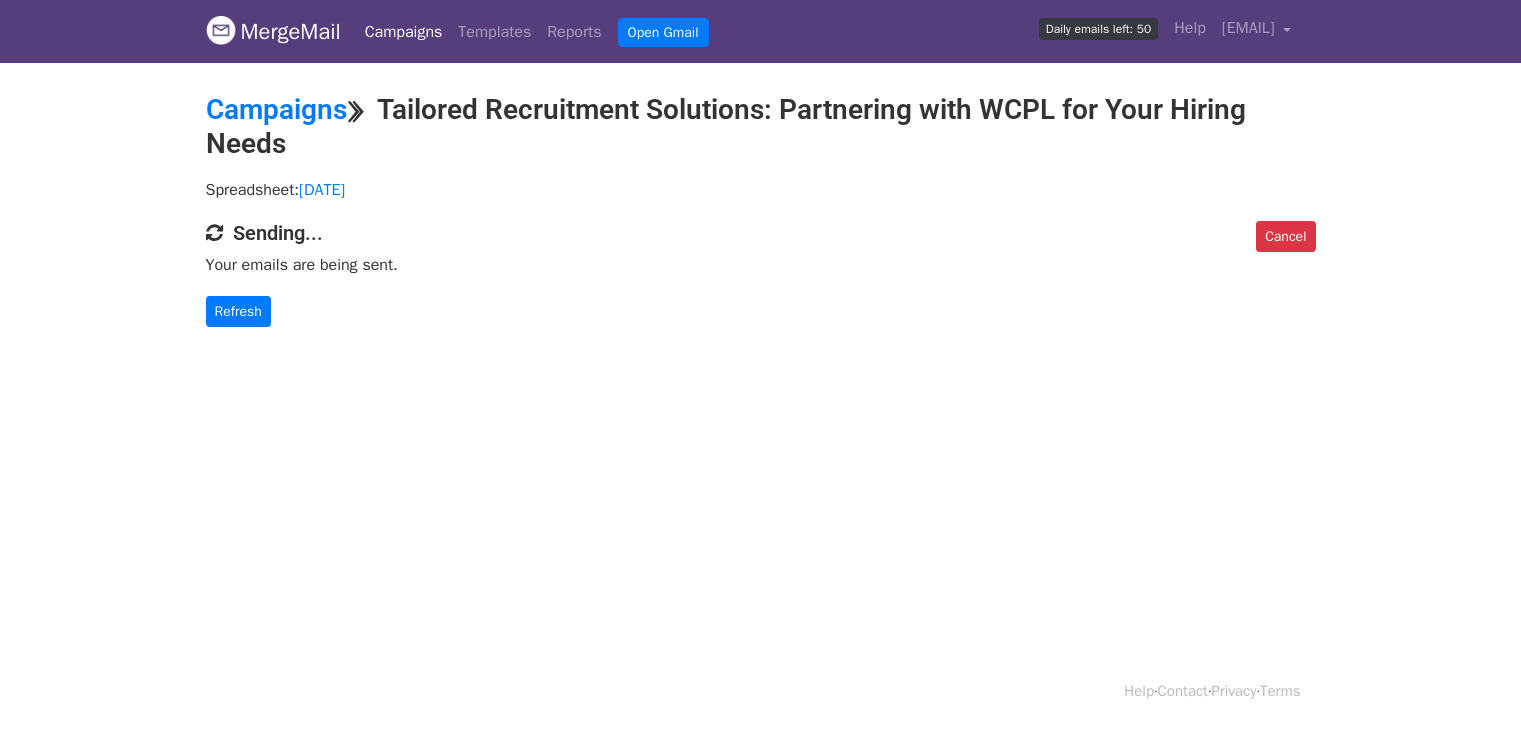 scroll, scrollTop: 0, scrollLeft: 0, axis: both 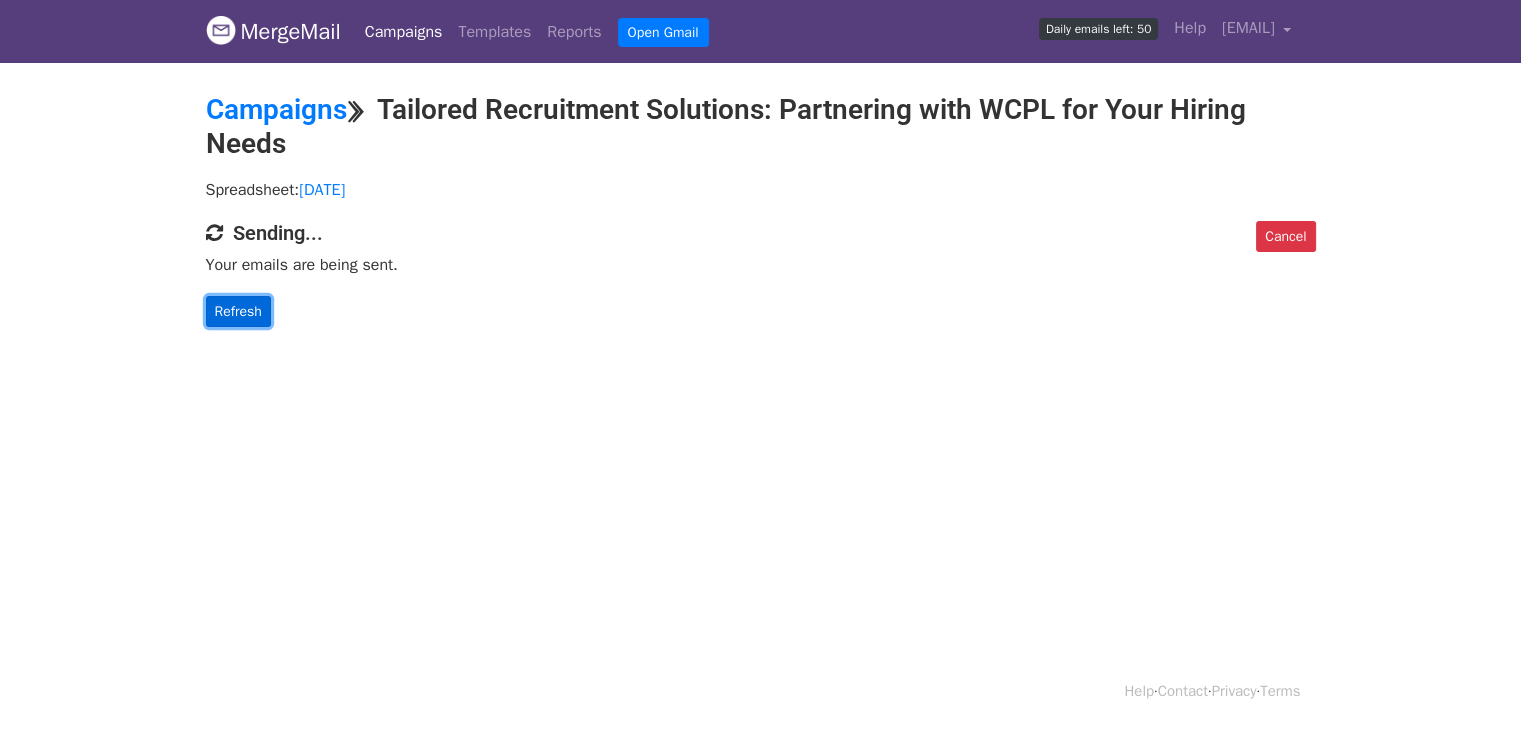 click on "Refresh" at bounding box center (238, 311) 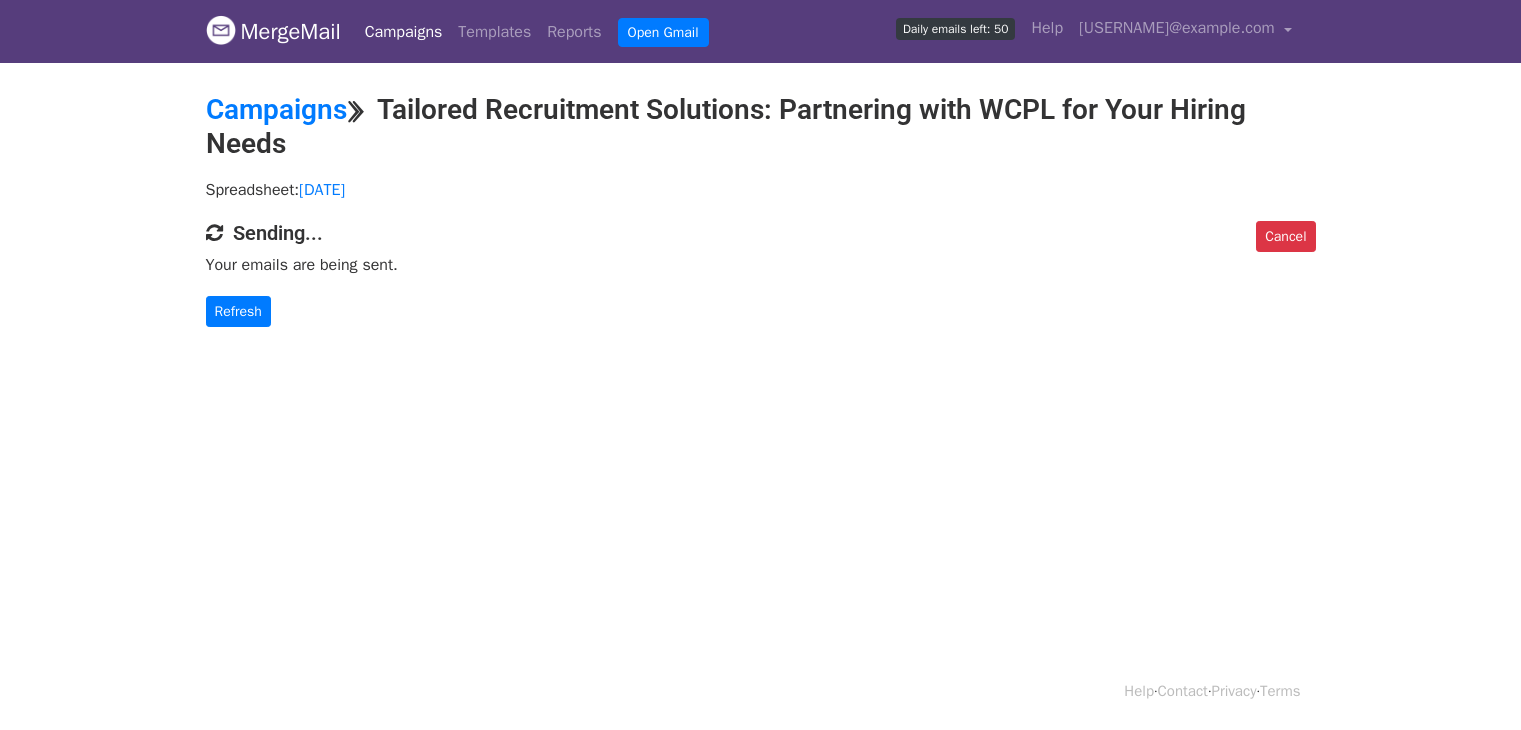 scroll, scrollTop: 0, scrollLeft: 0, axis: both 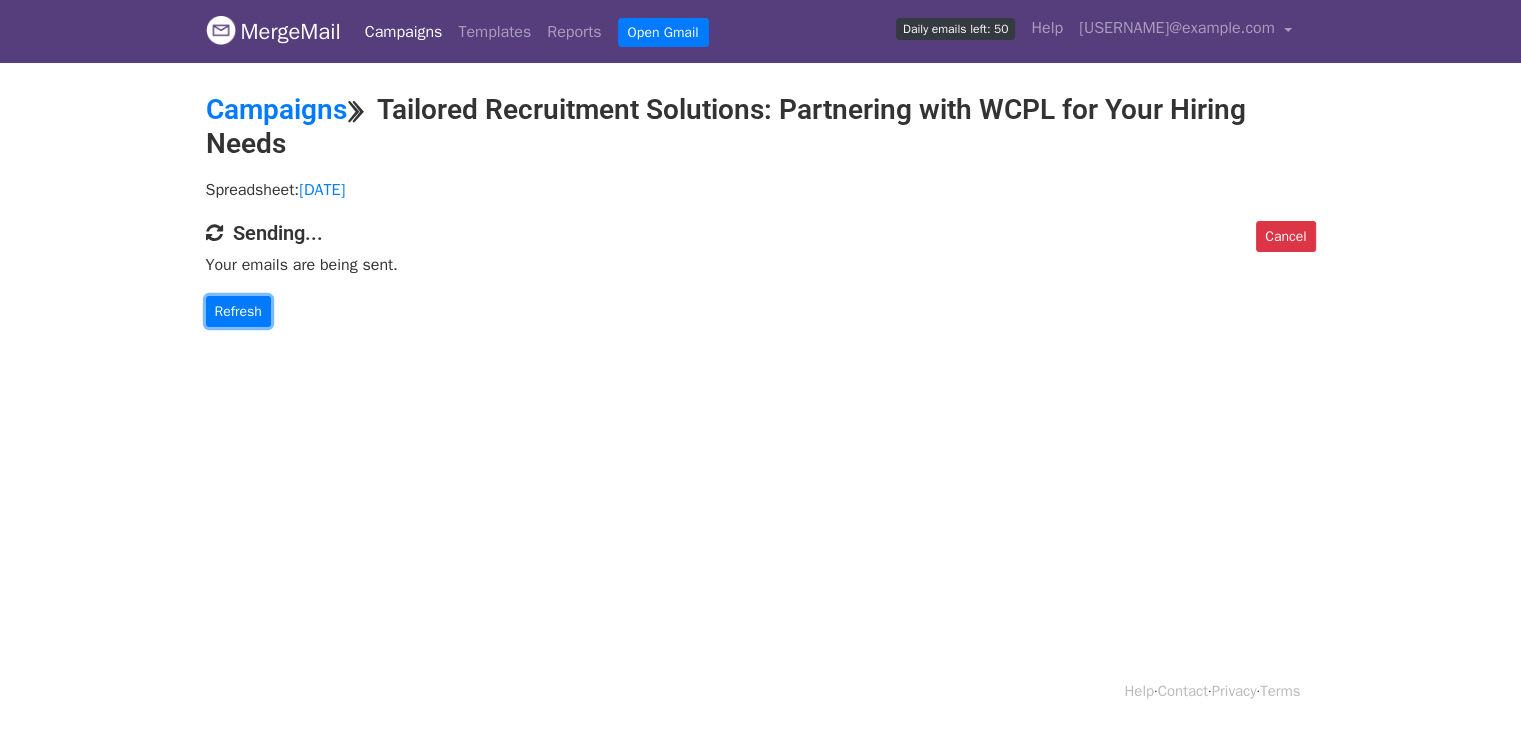 click on "Refresh" at bounding box center (238, 311) 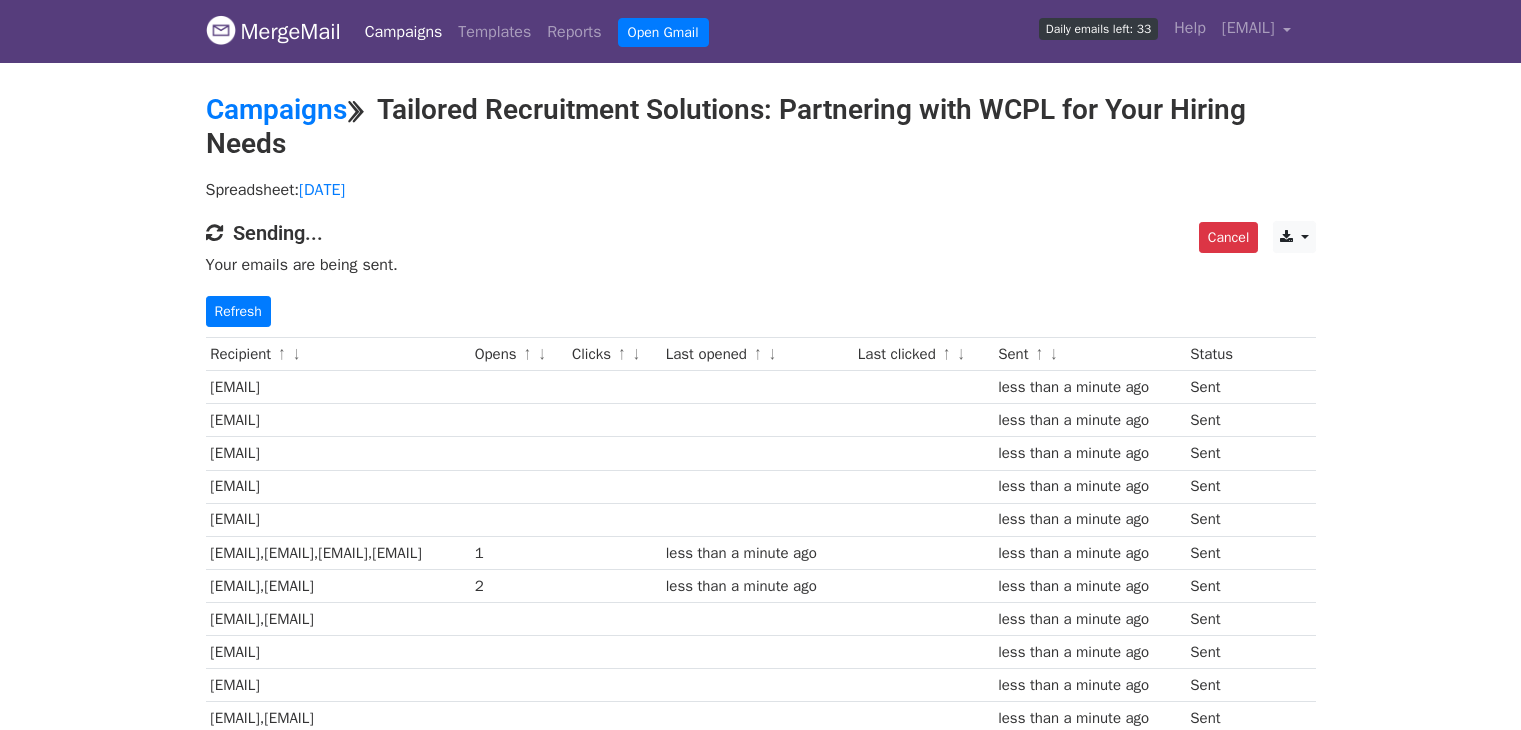 scroll, scrollTop: 0, scrollLeft: 0, axis: both 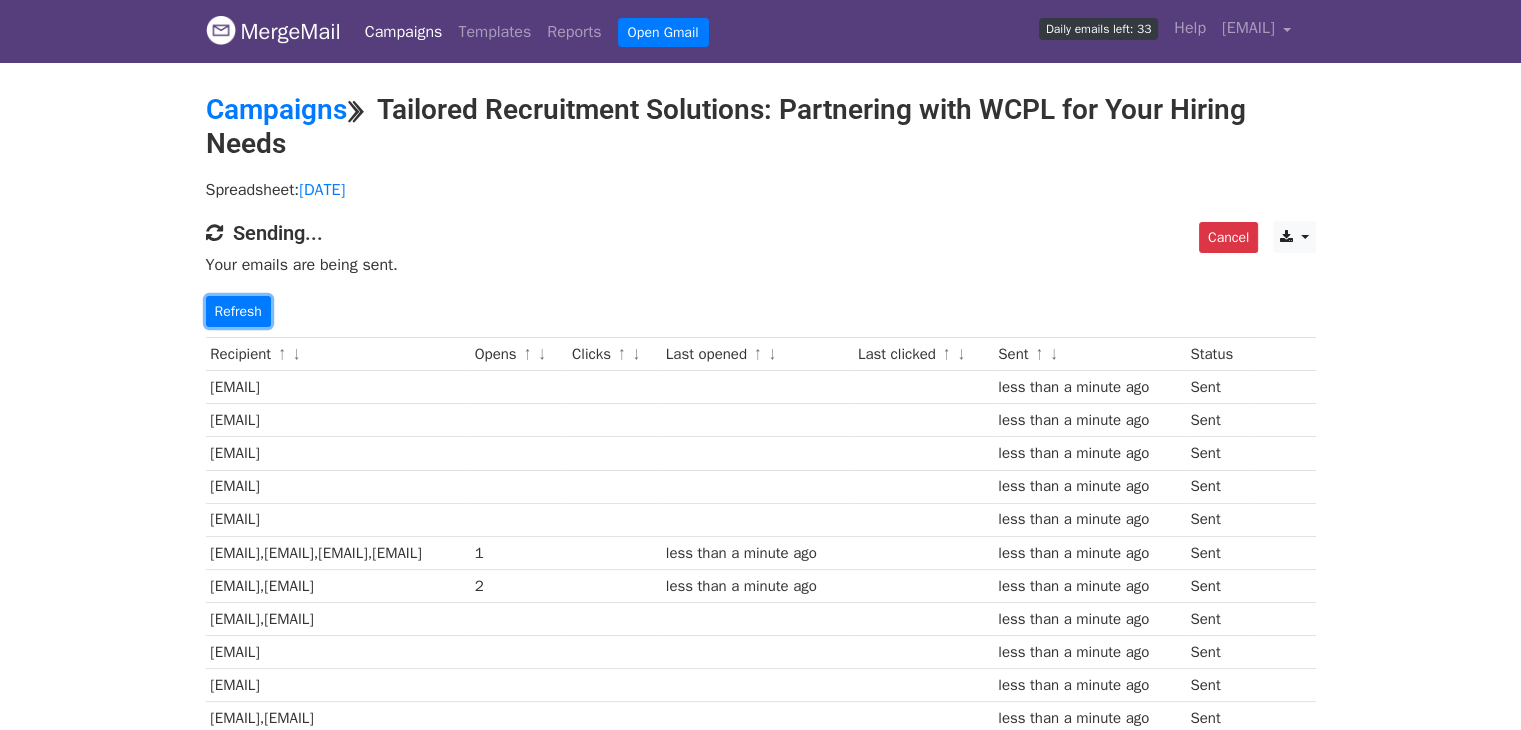 click on "Refresh" at bounding box center (238, 311) 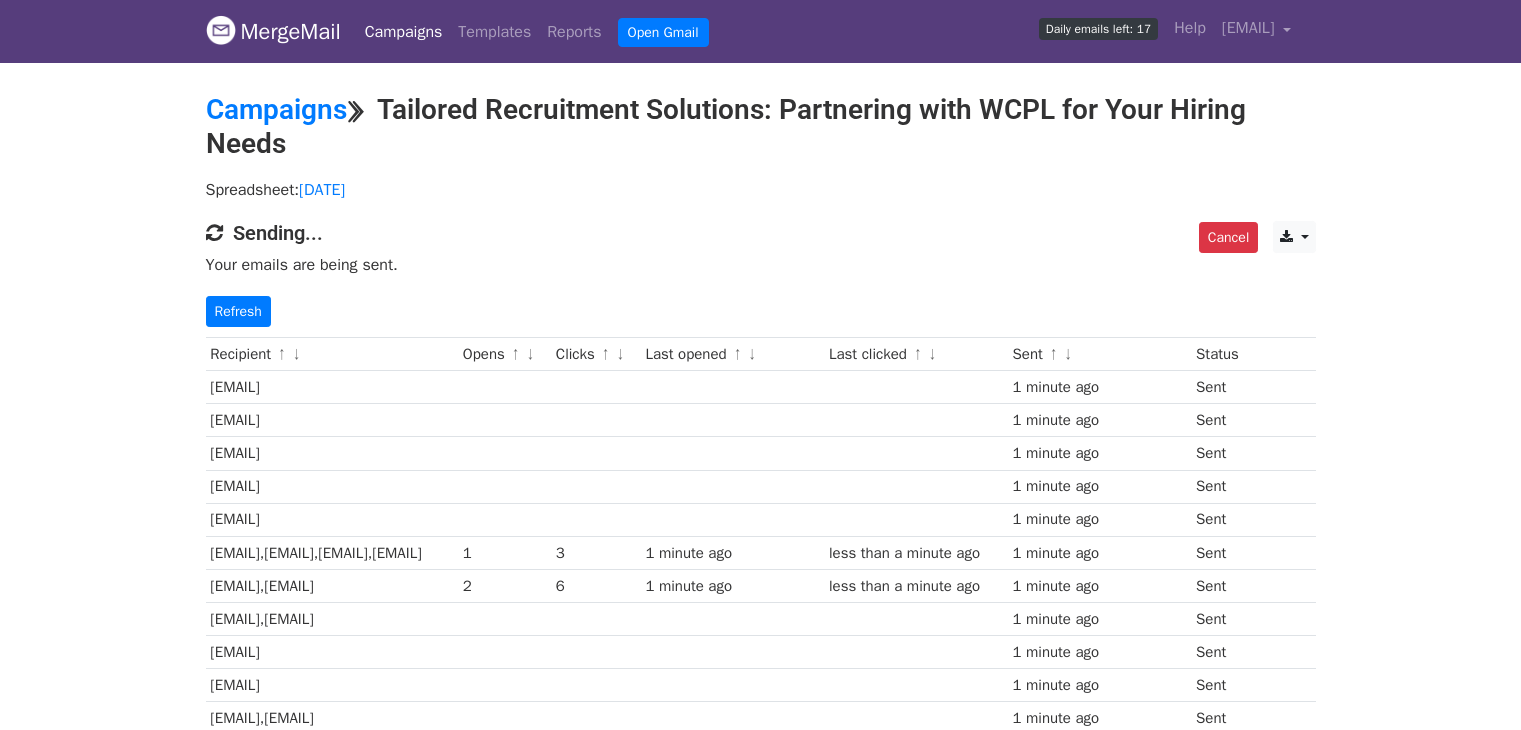 scroll, scrollTop: 0, scrollLeft: 0, axis: both 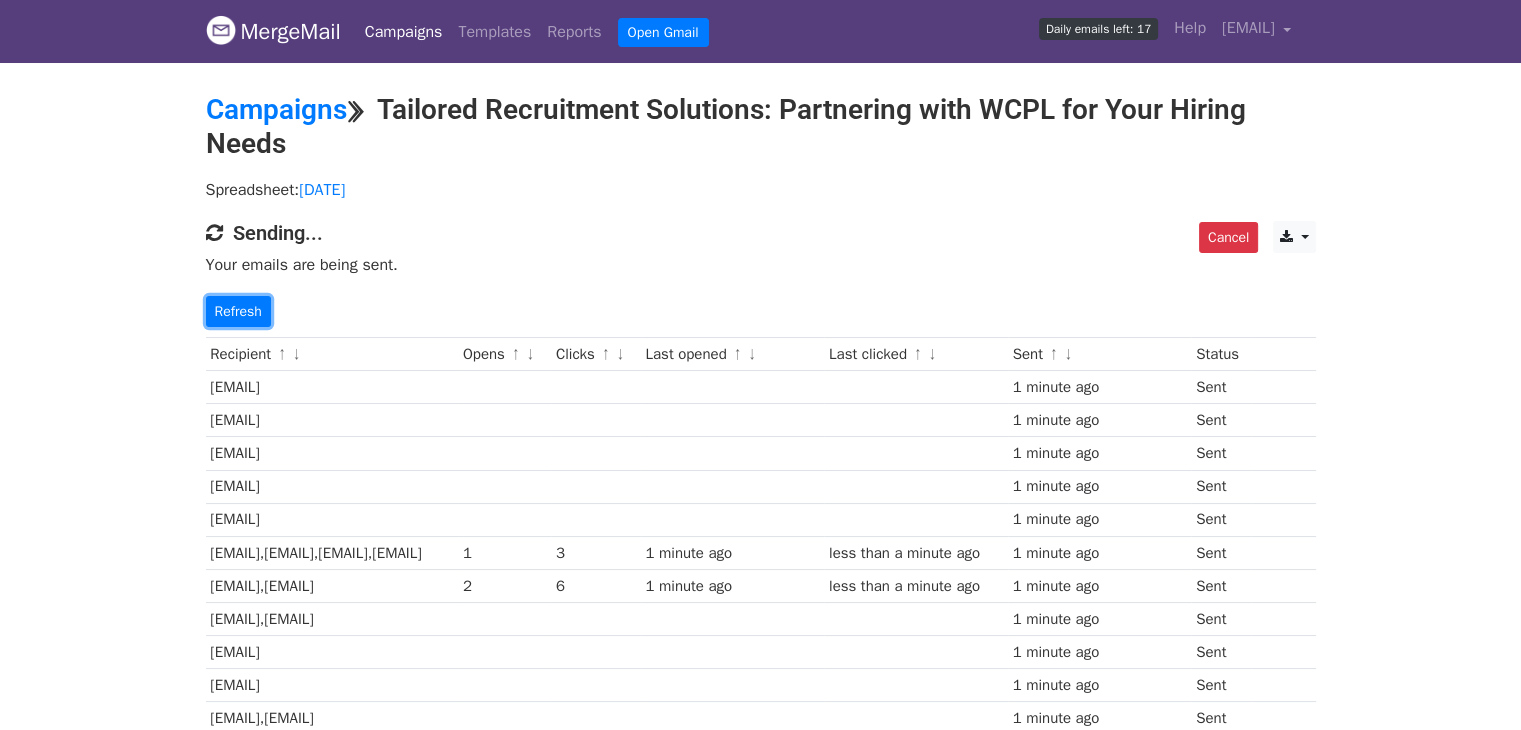 click on "Refresh" at bounding box center [238, 311] 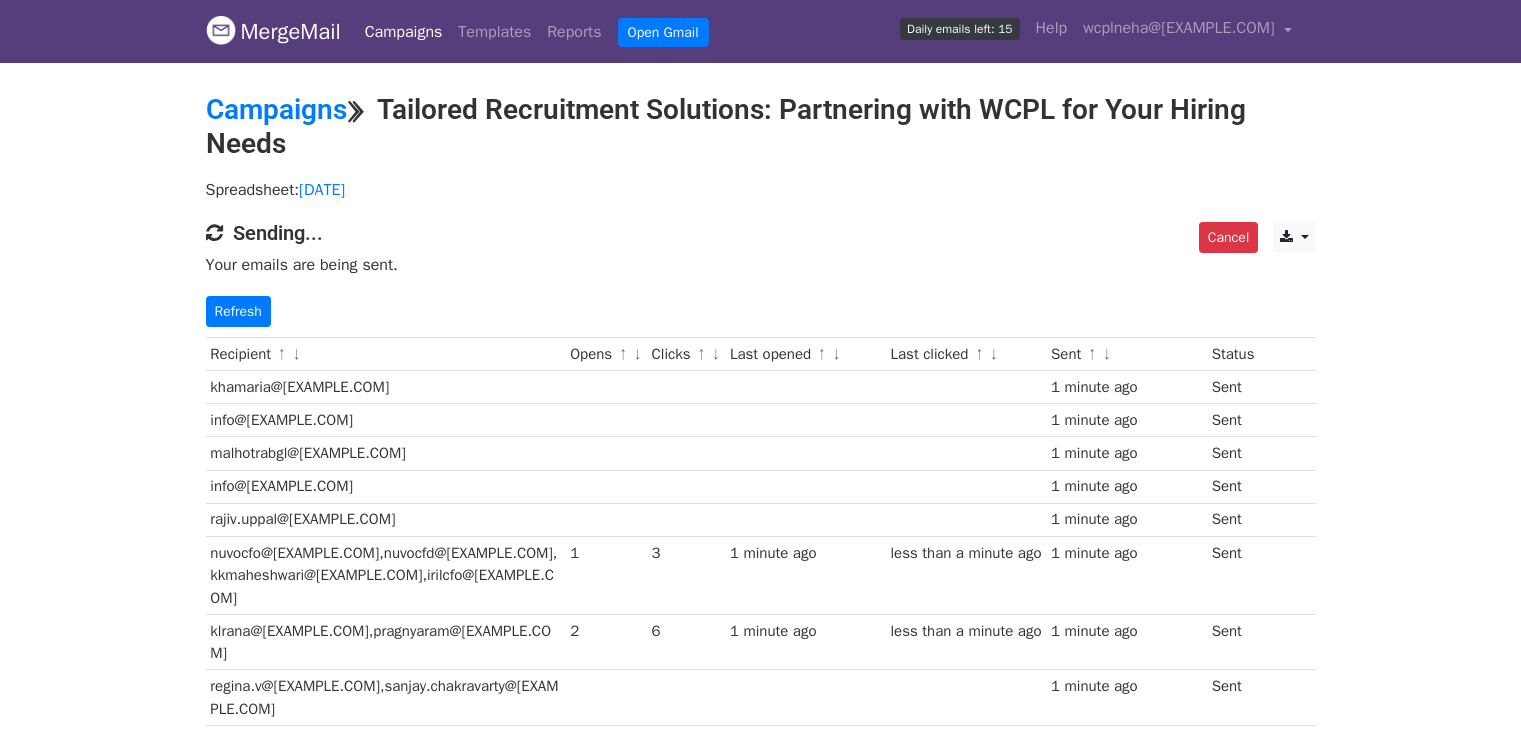 scroll, scrollTop: 0, scrollLeft: 0, axis: both 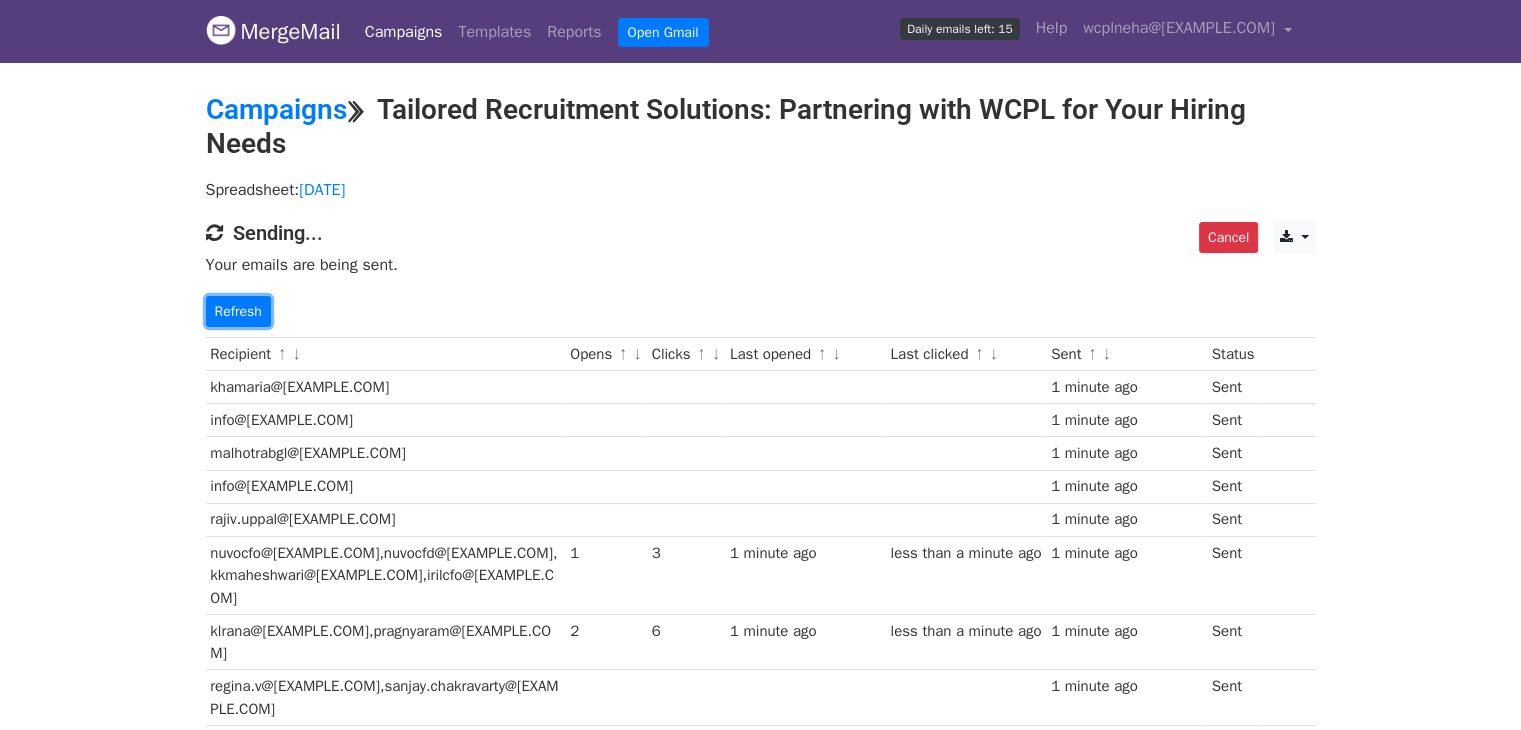 click on "Refresh" at bounding box center (238, 311) 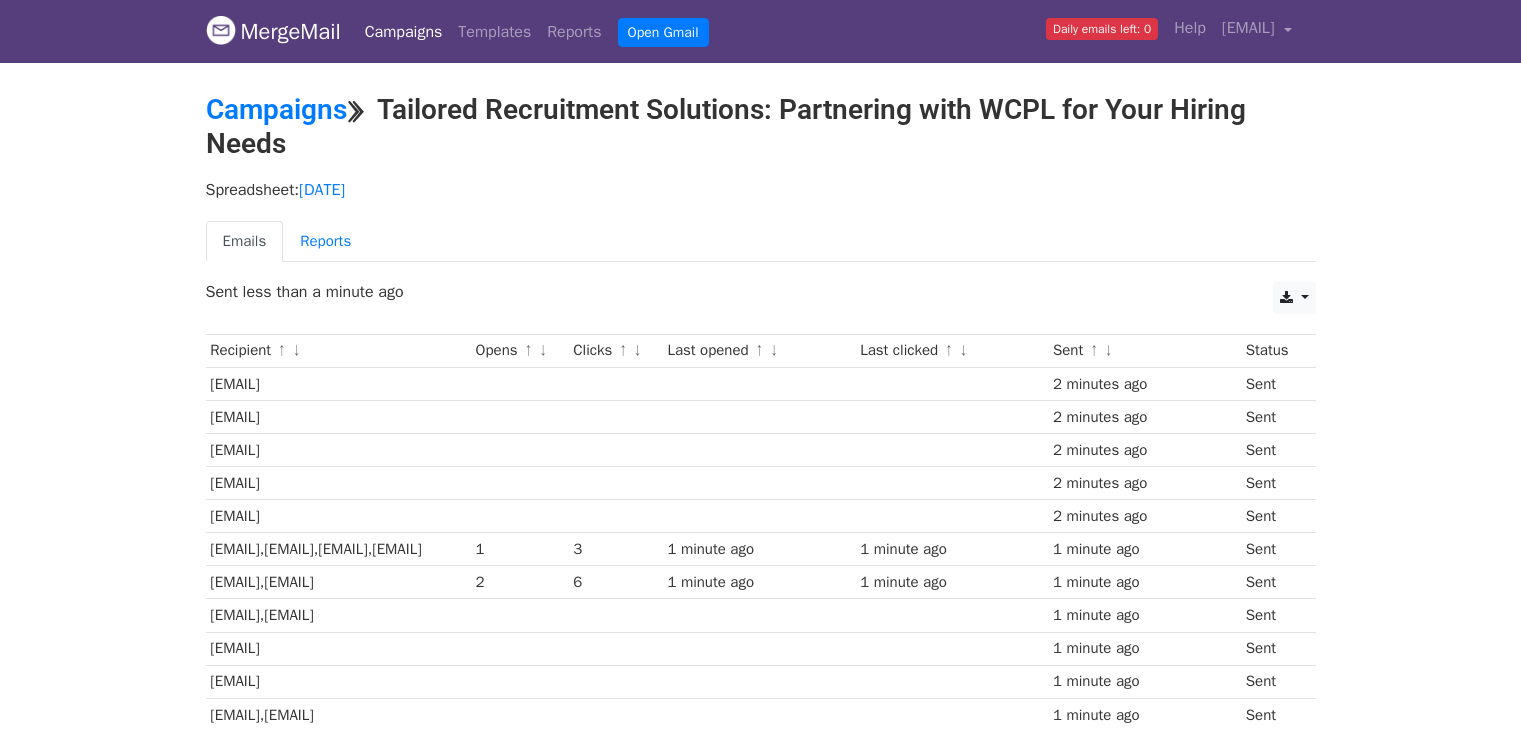 scroll, scrollTop: 0, scrollLeft: 0, axis: both 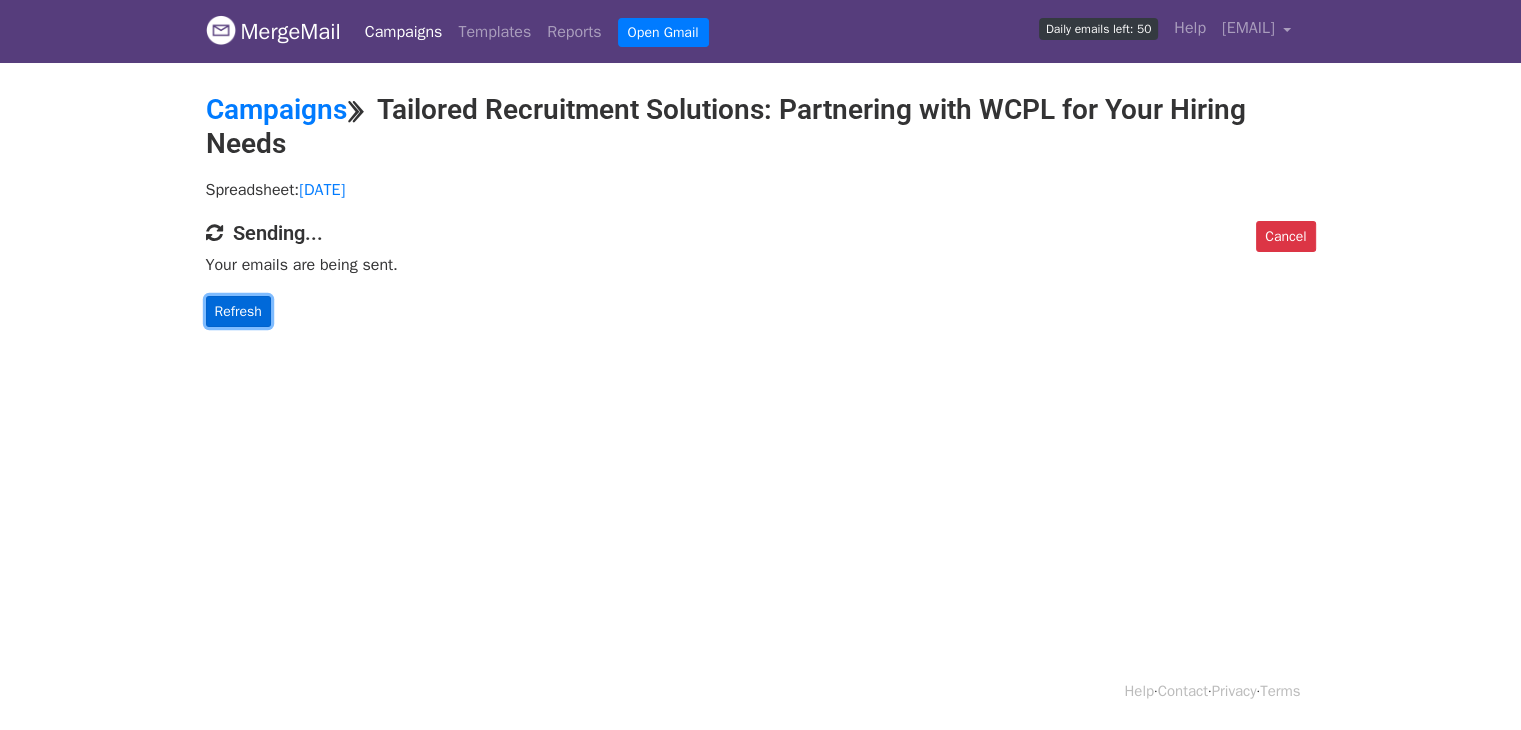 click on "Refresh" at bounding box center (238, 311) 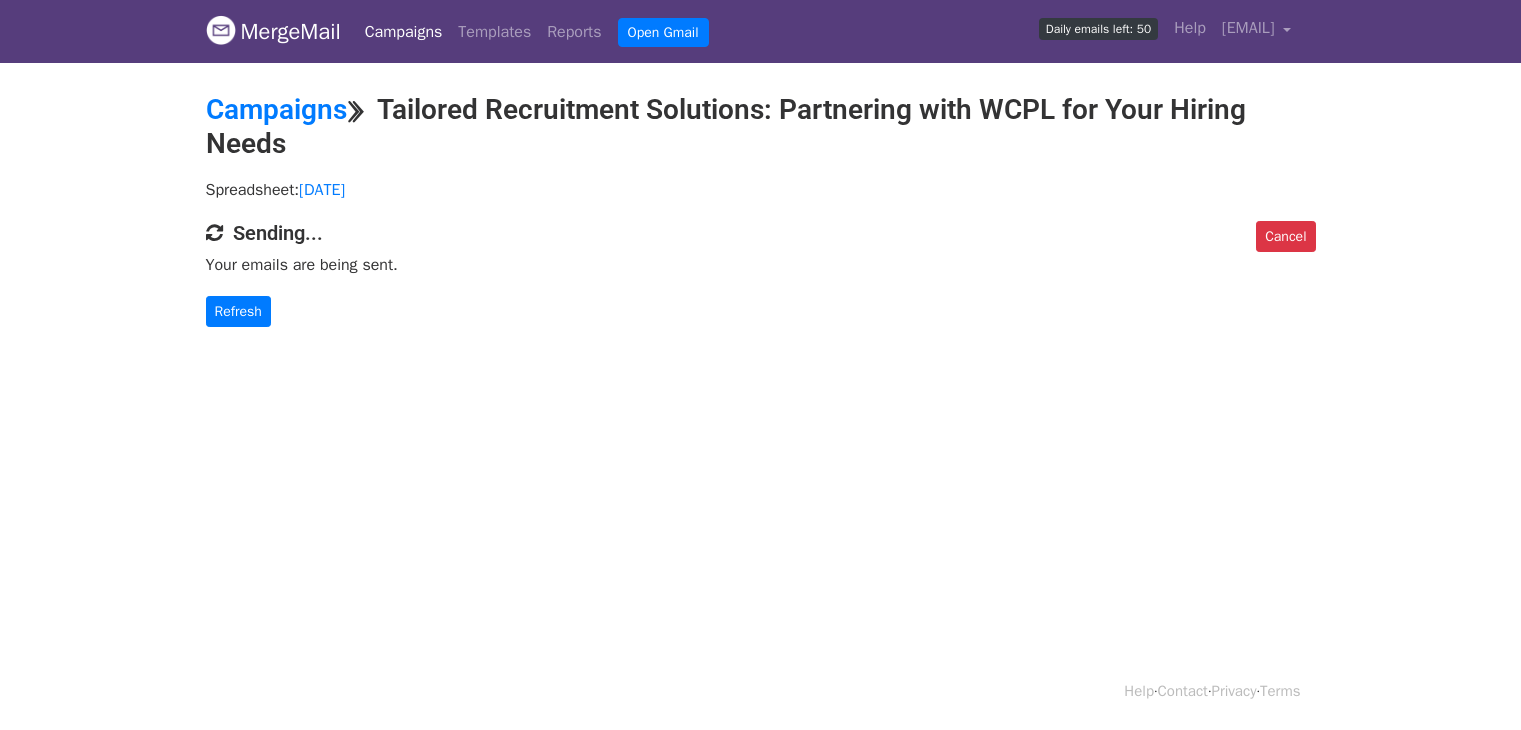 scroll, scrollTop: 0, scrollLeft: 0, axis: both 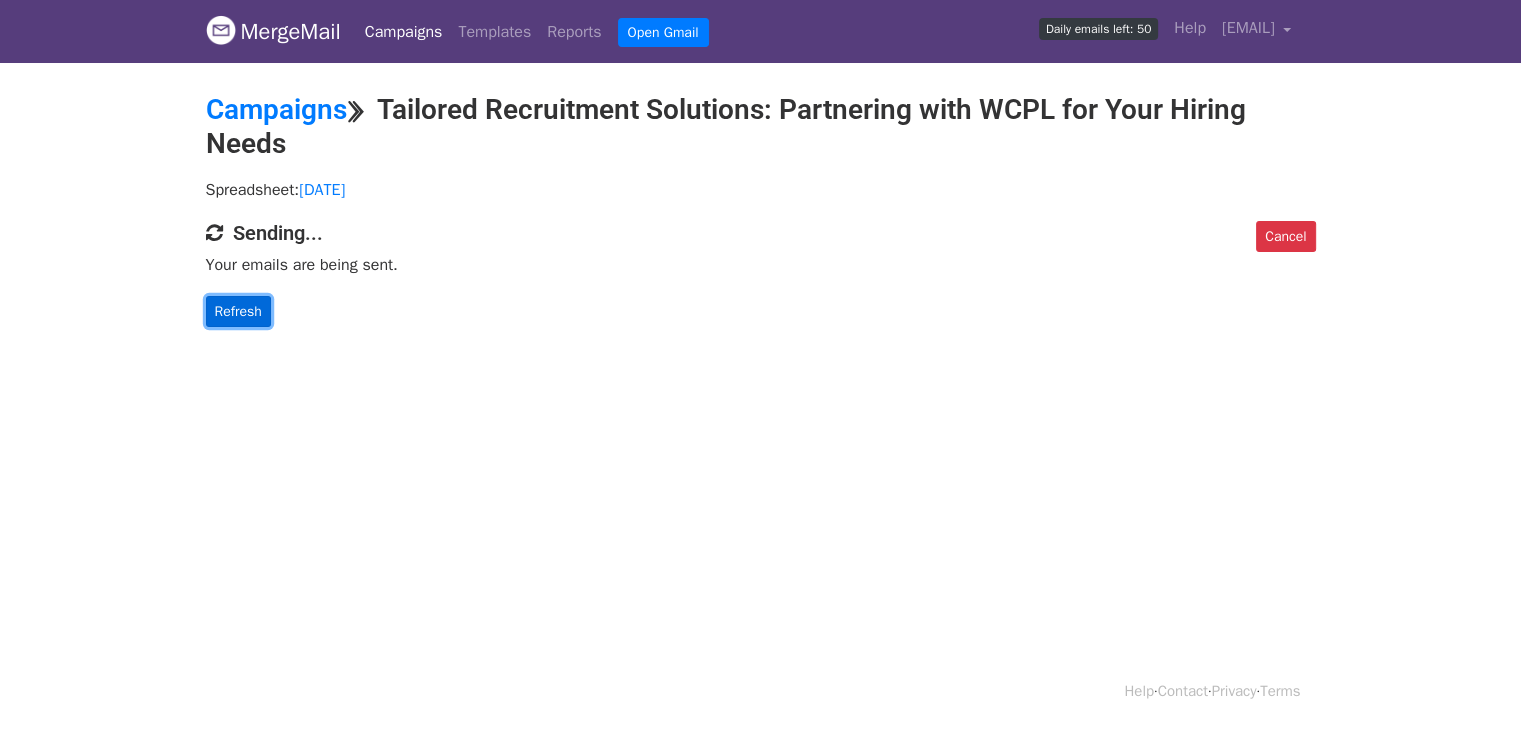 click on "Refresh" at bounding box center (238, 311) 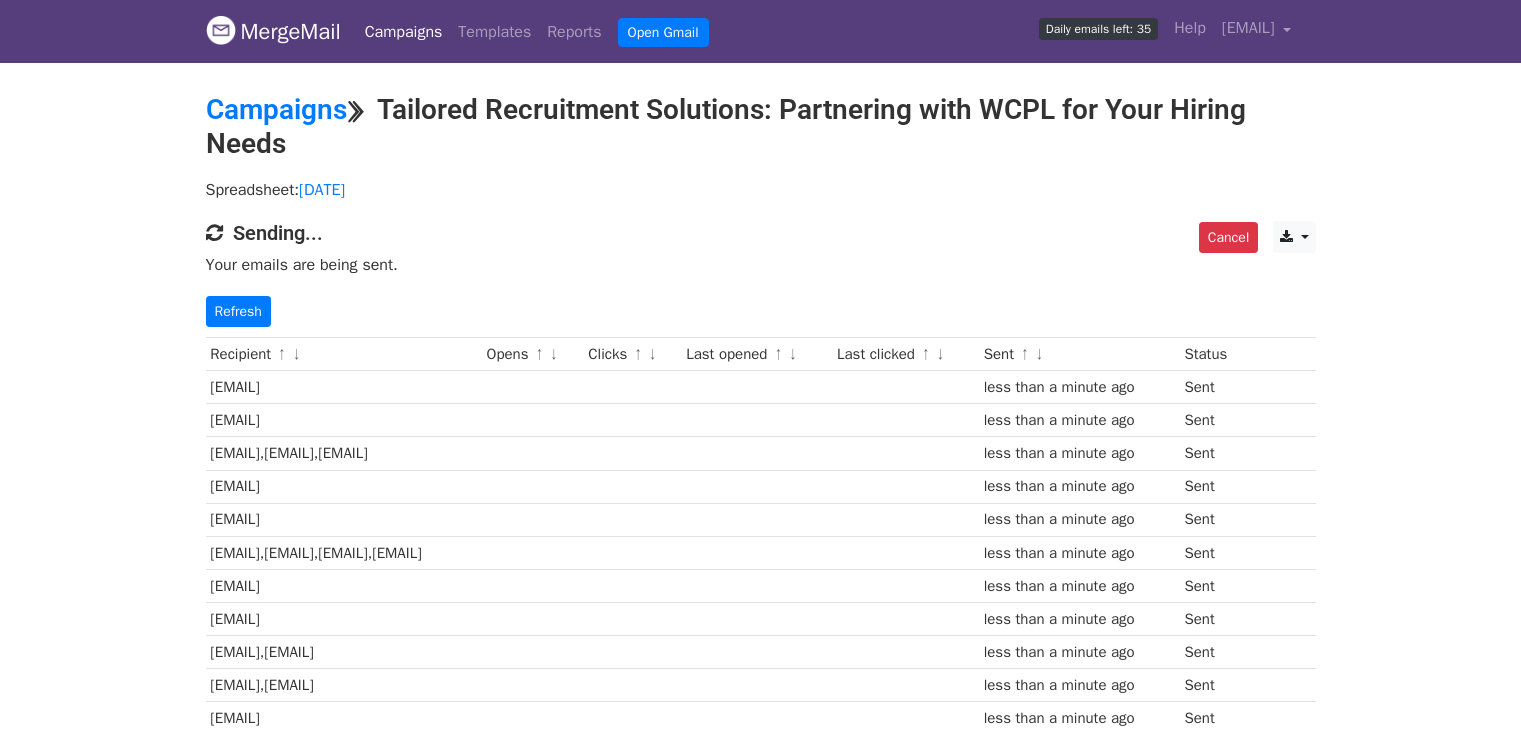 scroll, scrollTop: 0, scrollLeft: 0, axis: both 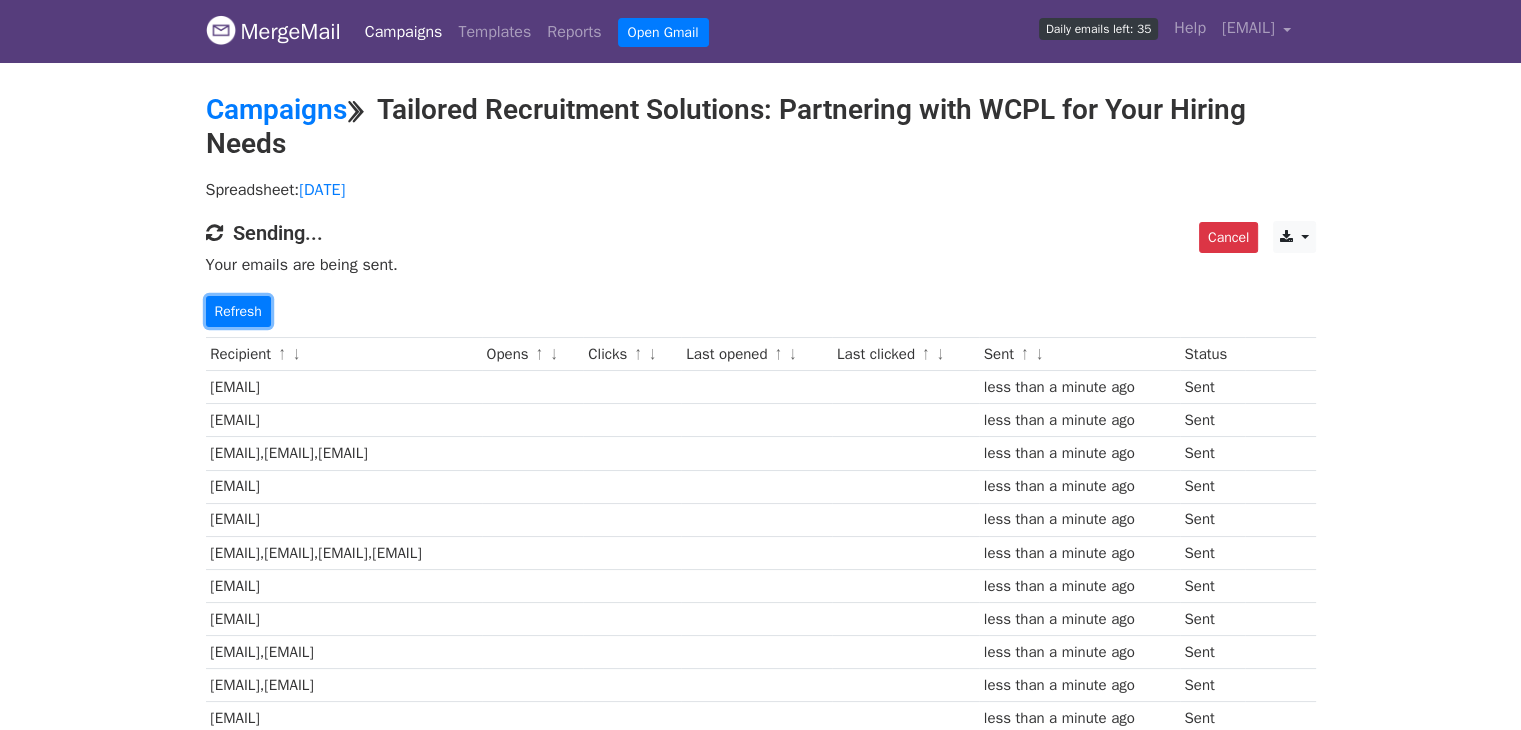 click on "Refresh" at bounding box center (238, 311) 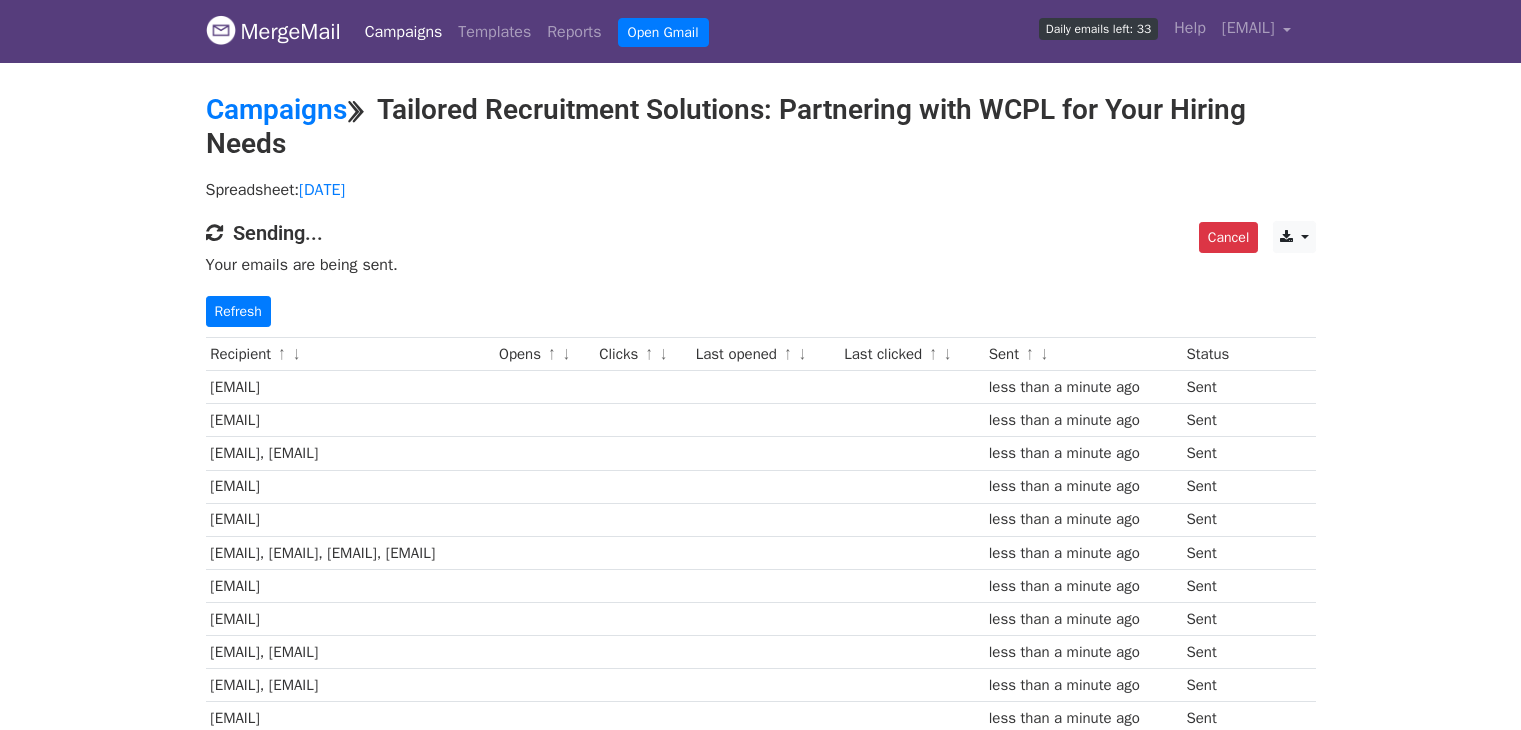scroll, scrollTop: 416, scrollLeft: 0, axis: vertical 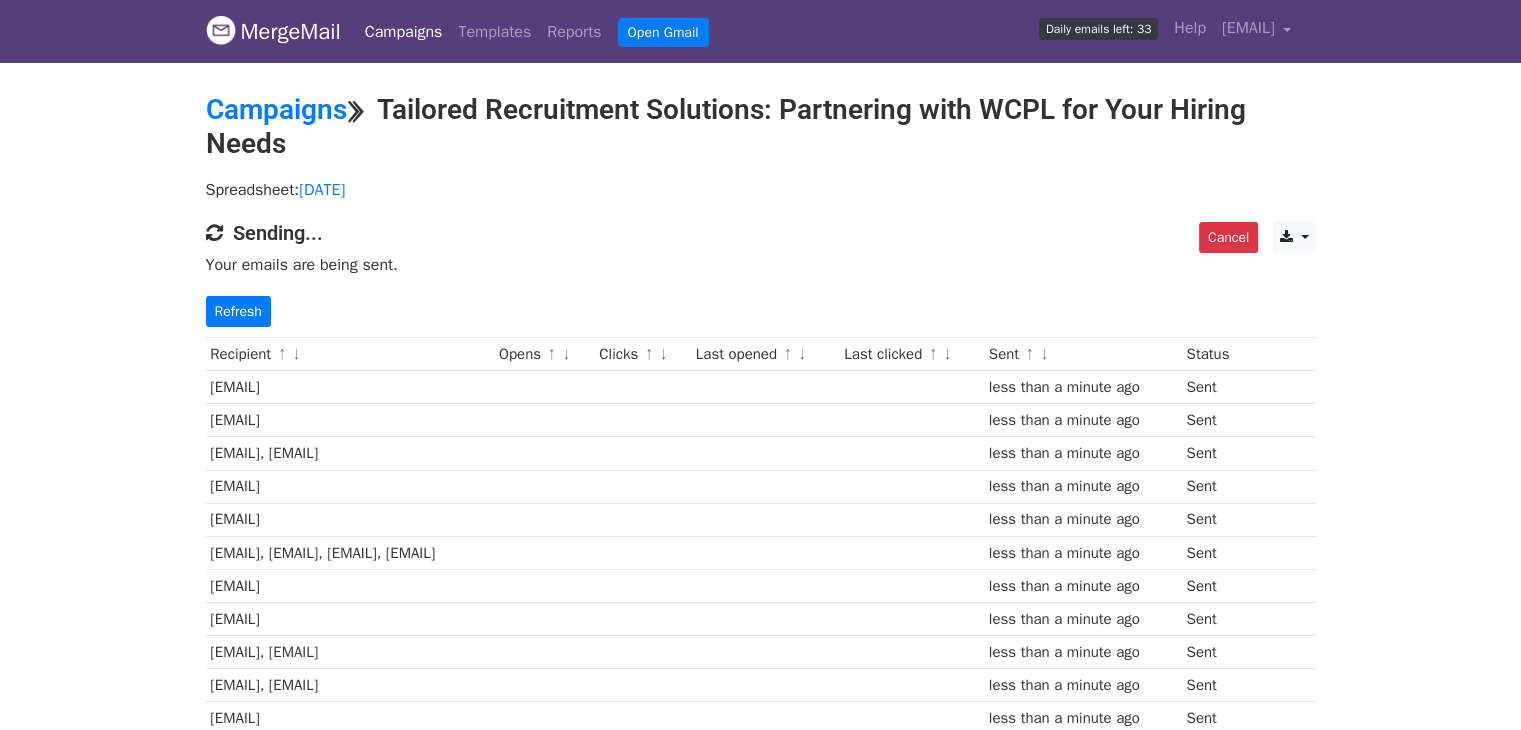 click on "[EMAIL]" at bounding box center (350, 486) 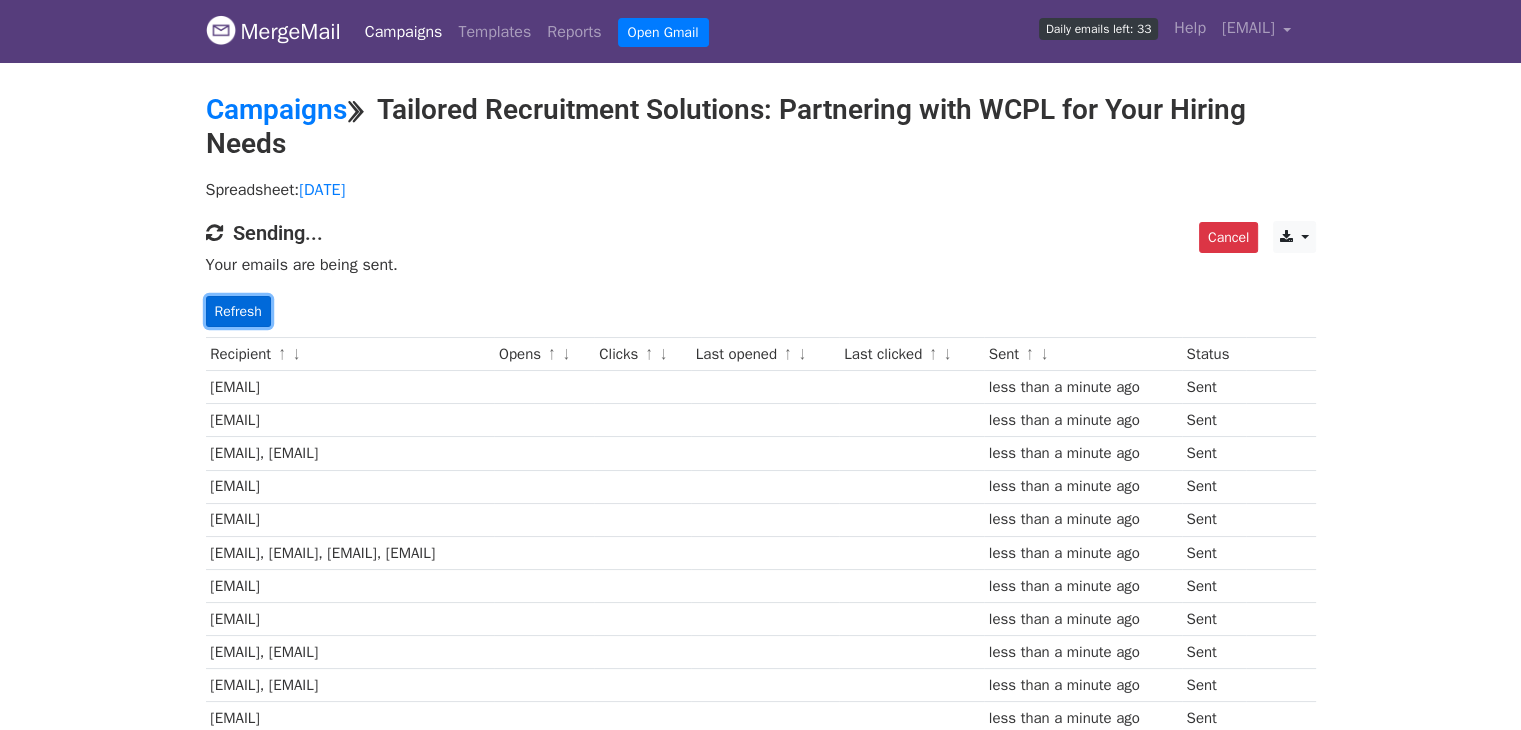 click on "Refresh" at bounding box center (238, 311) 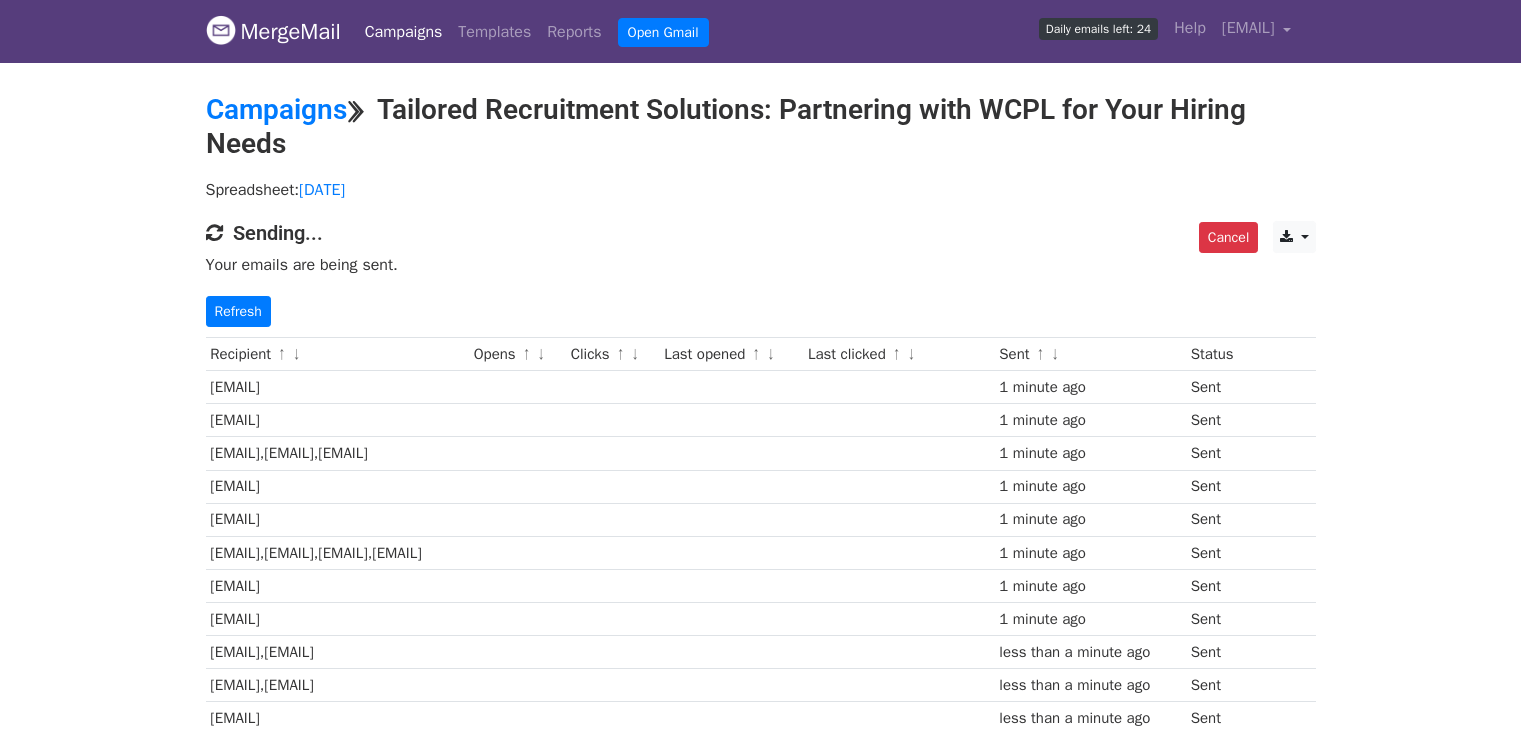 scroll, scrollTop: 0, scrollLeft: 0, axis: both 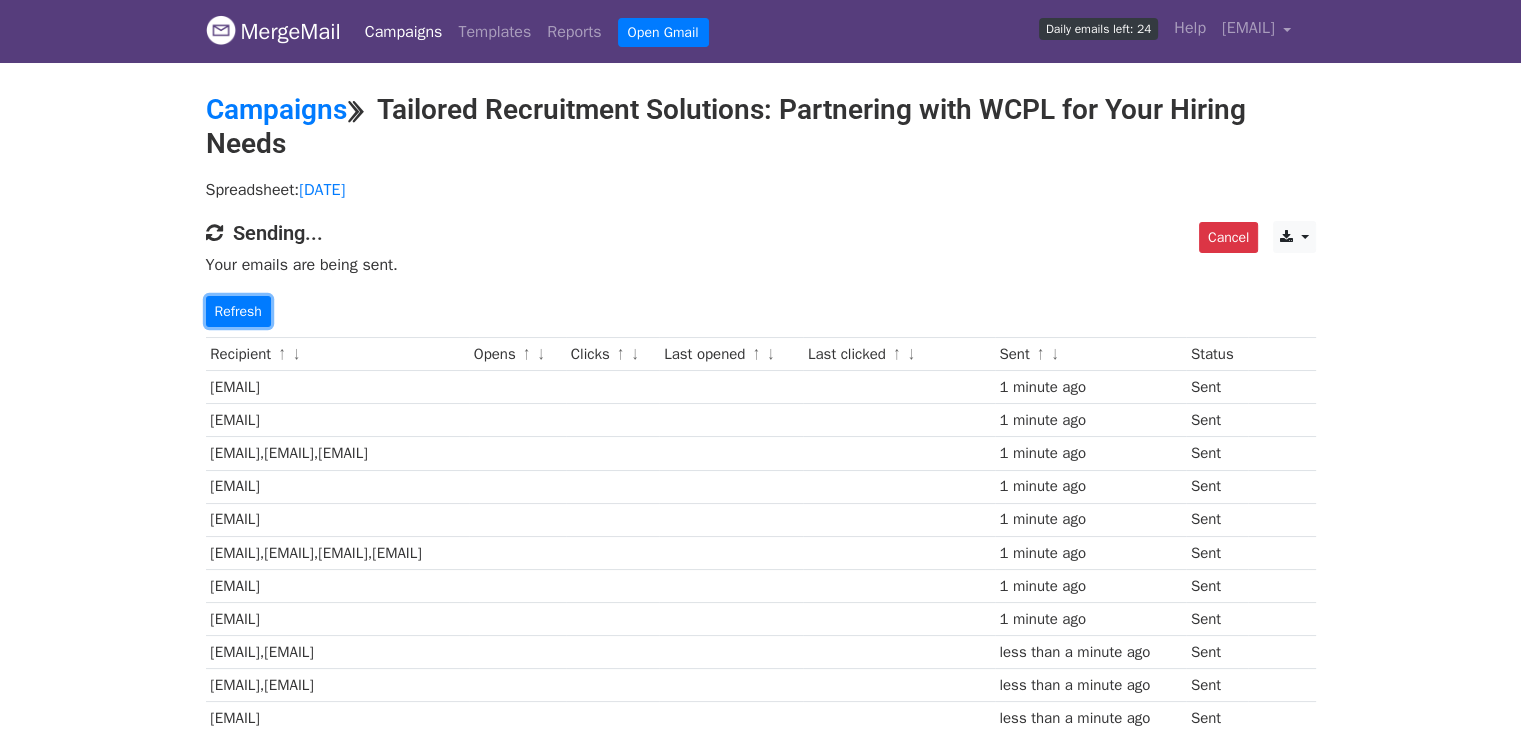 click on "Refresh" at bounding box center (238, 311) 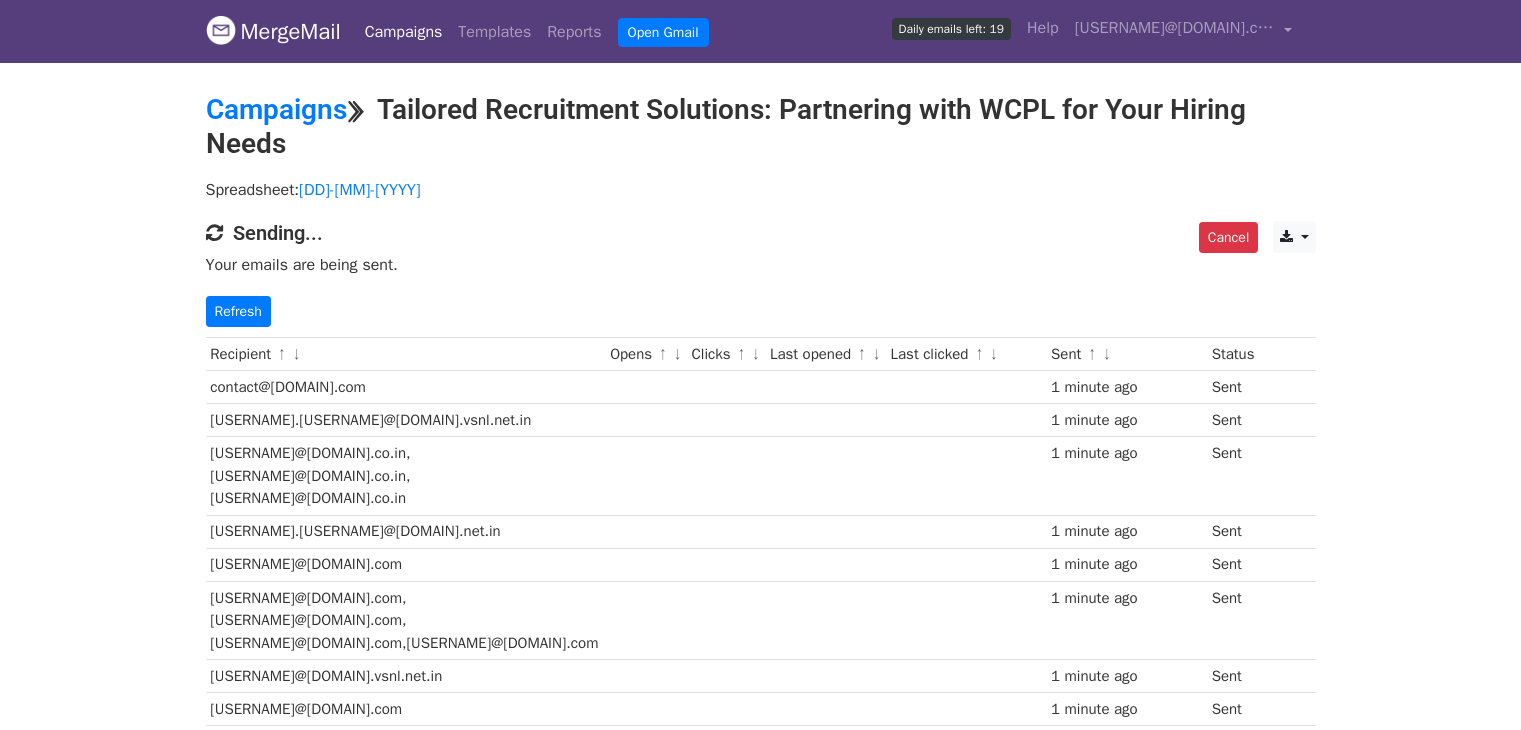 scroll, scrollTop: 0, scrollLeft: 0, axis: both 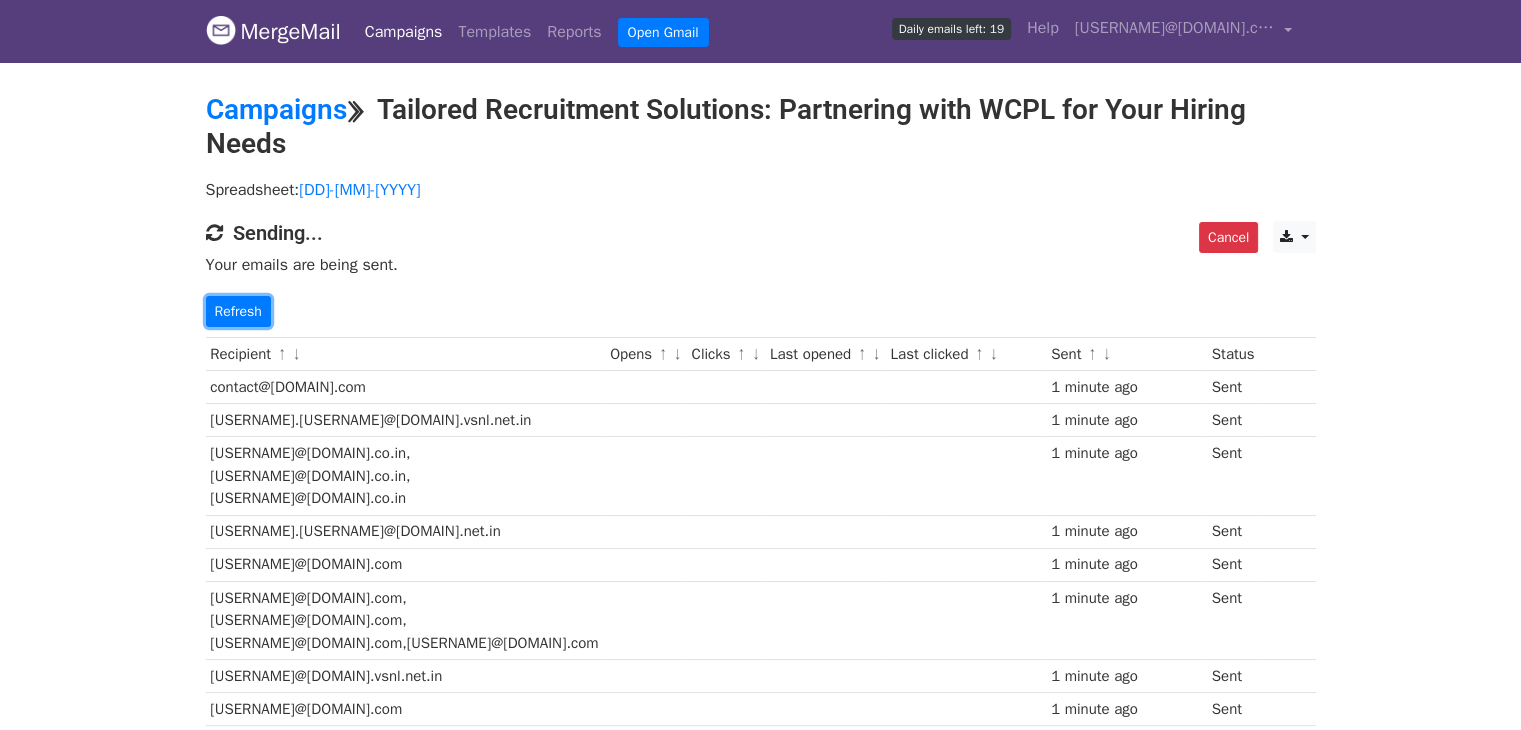 click on "Refresh" at bounding box center [238, 311] 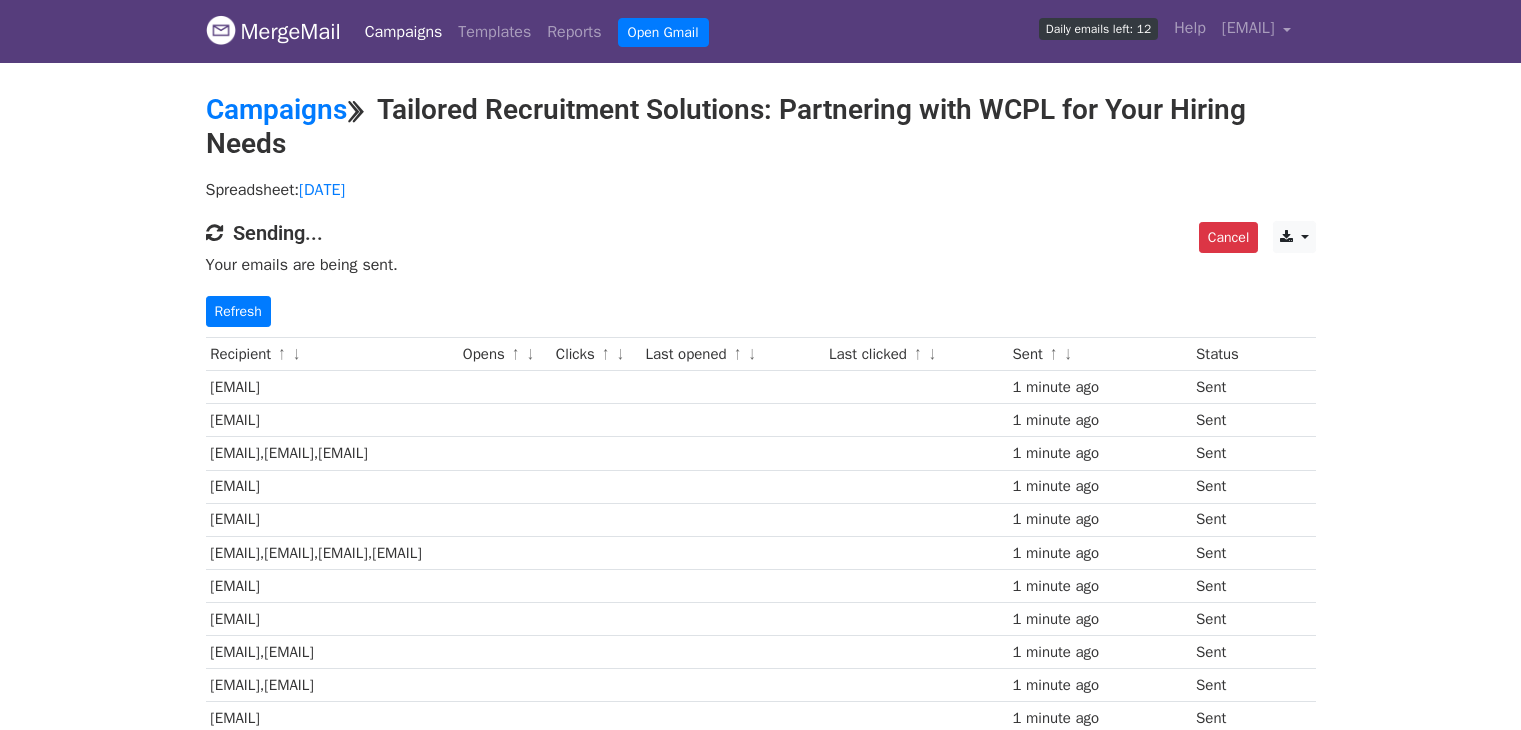 scroll, scrollTop: 0, scrollLeft: 0, axis: both 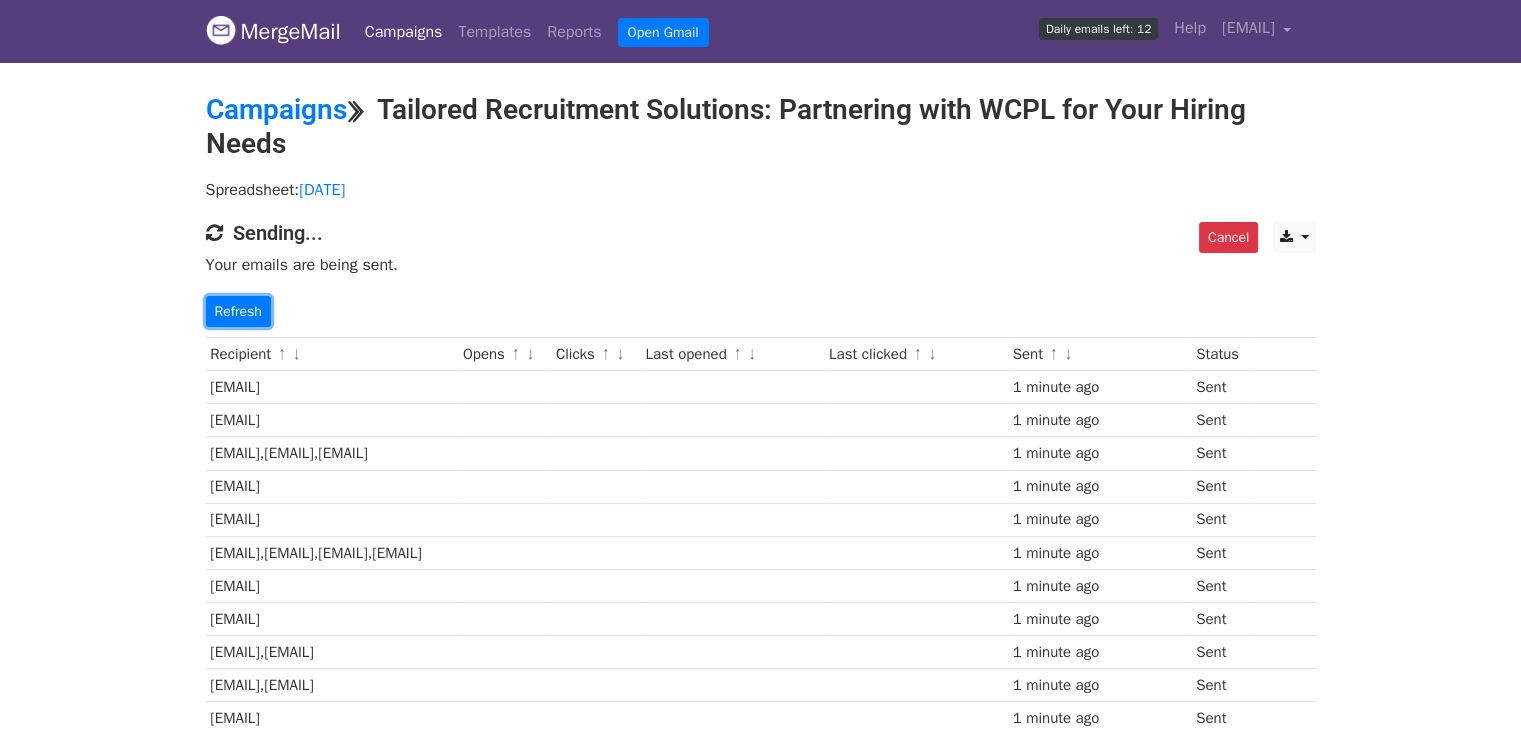 click on "Refresh" at bounding box center (238, 311) 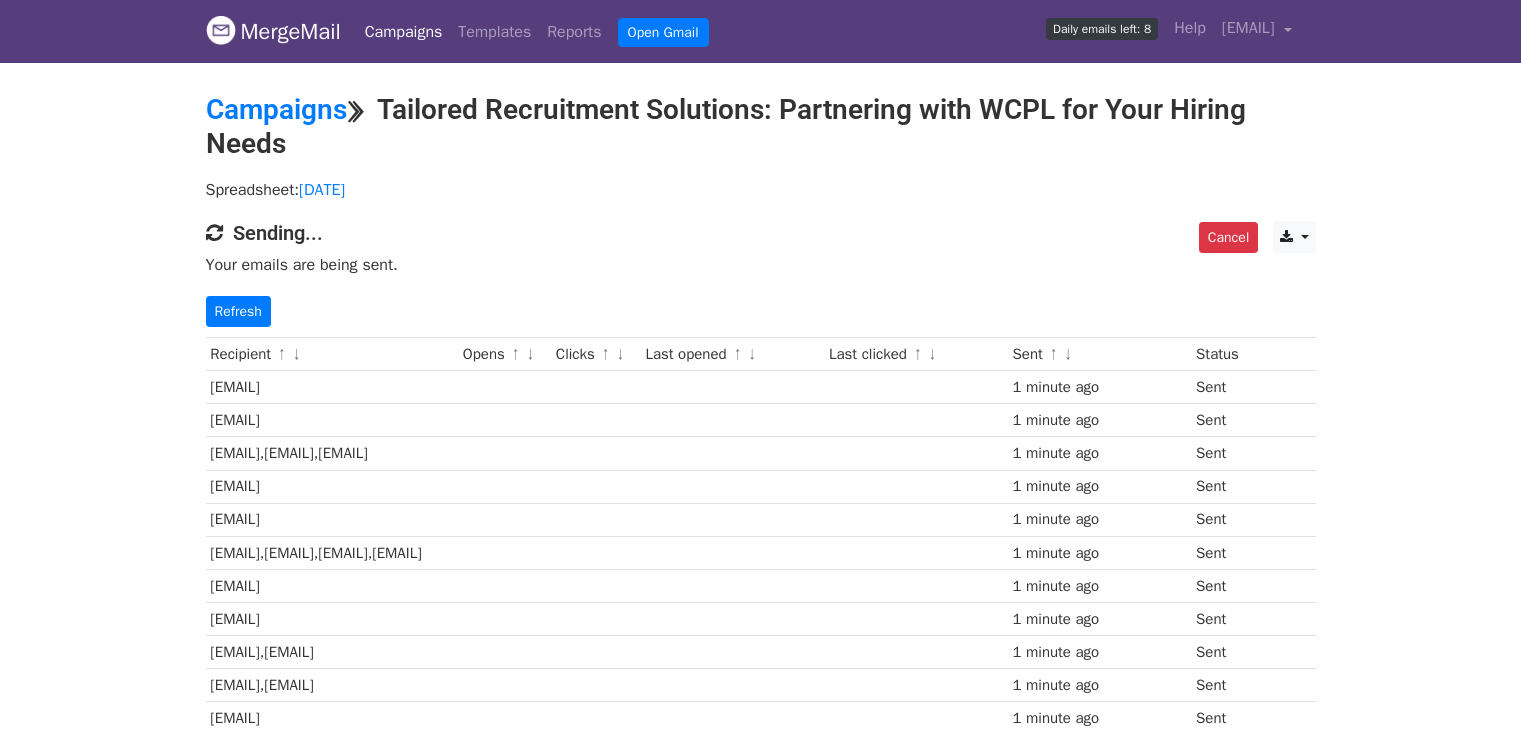 scroll, scrollTop: 0, scrollLeft: 0, axis: both 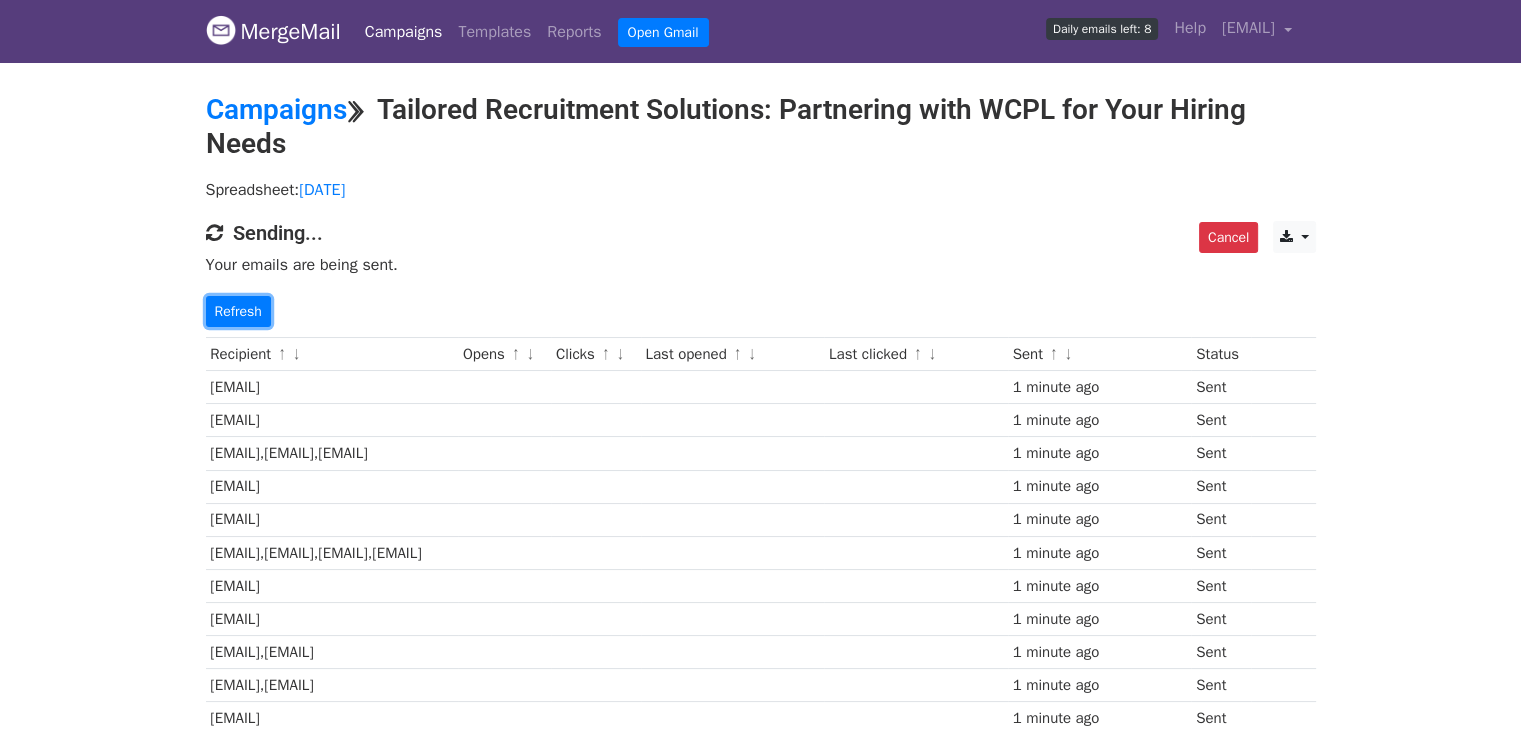 click on "Refresh" at bounding box center (238, 311) 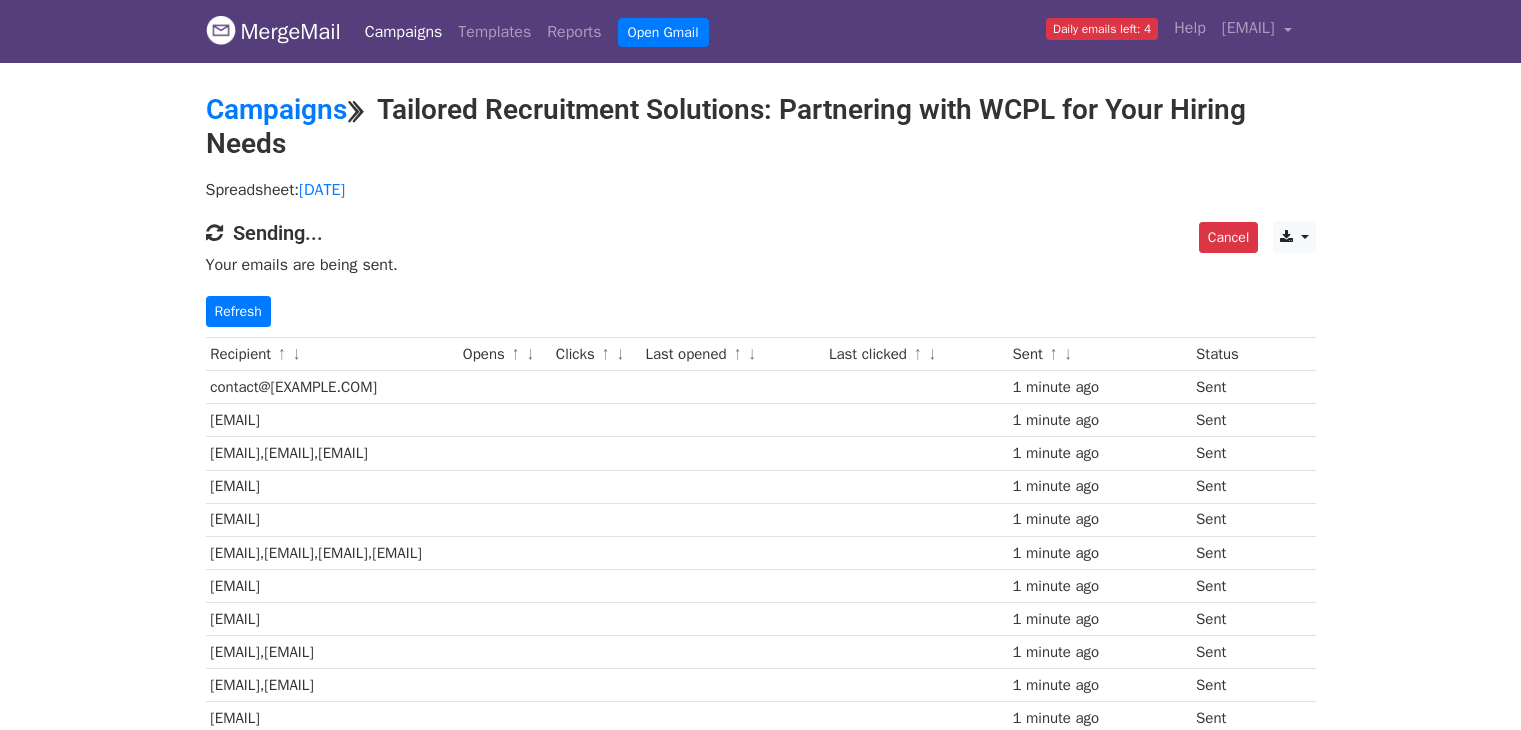 scroll, scrollTop: 0, scrollLeft: 0, axis: both 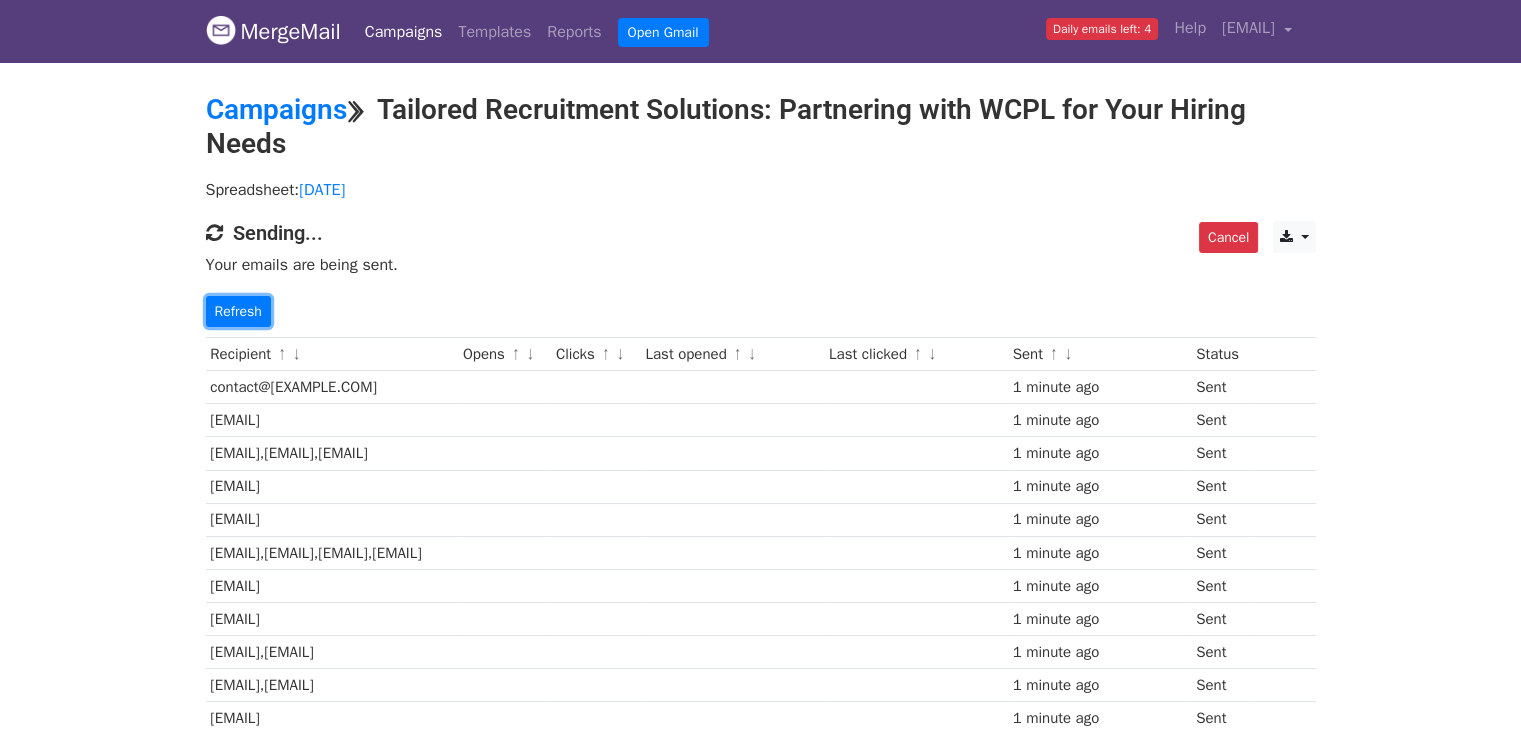 click on "Refresh" at bounding box center (238, 311) 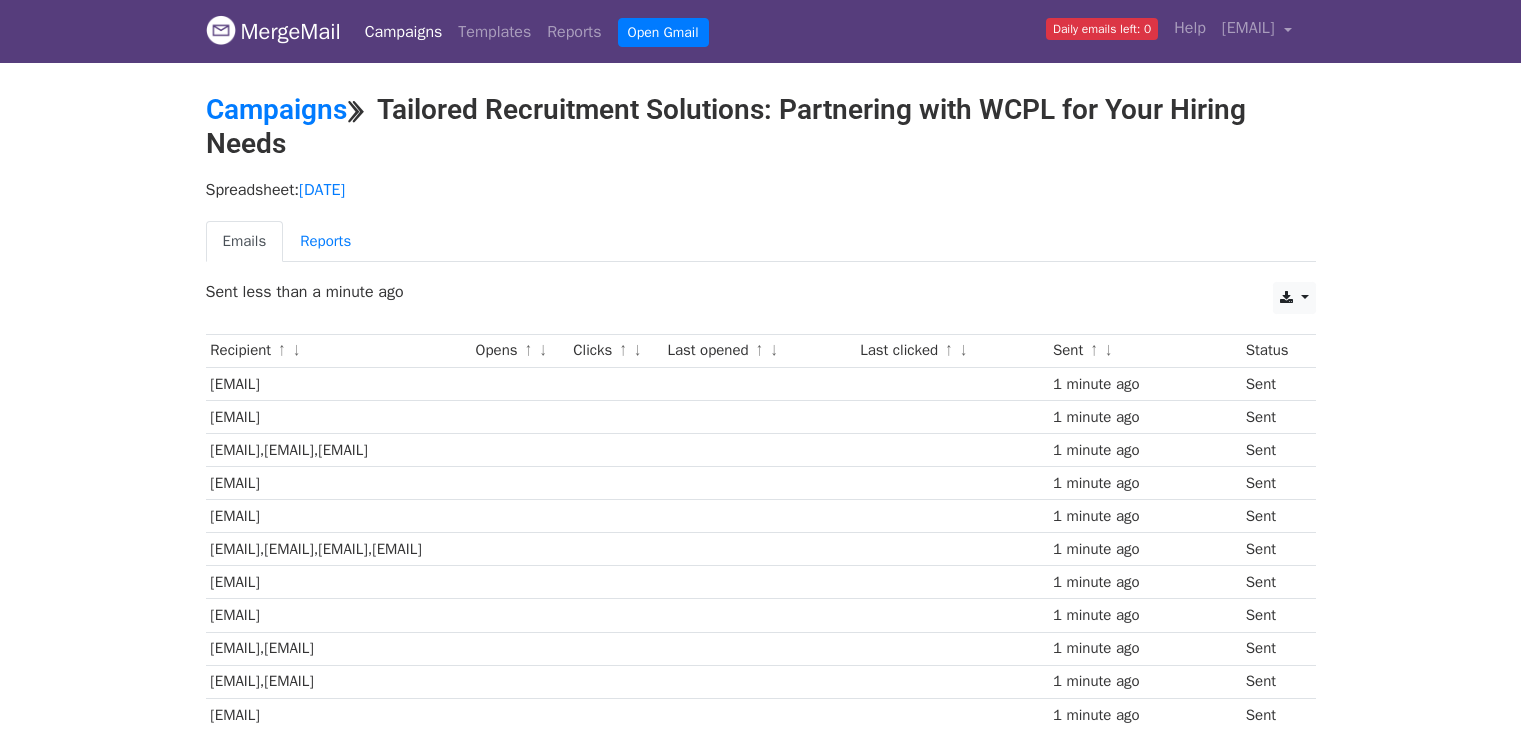 scroll, scrollTop: 0, scrollLeft: 0, axis: both 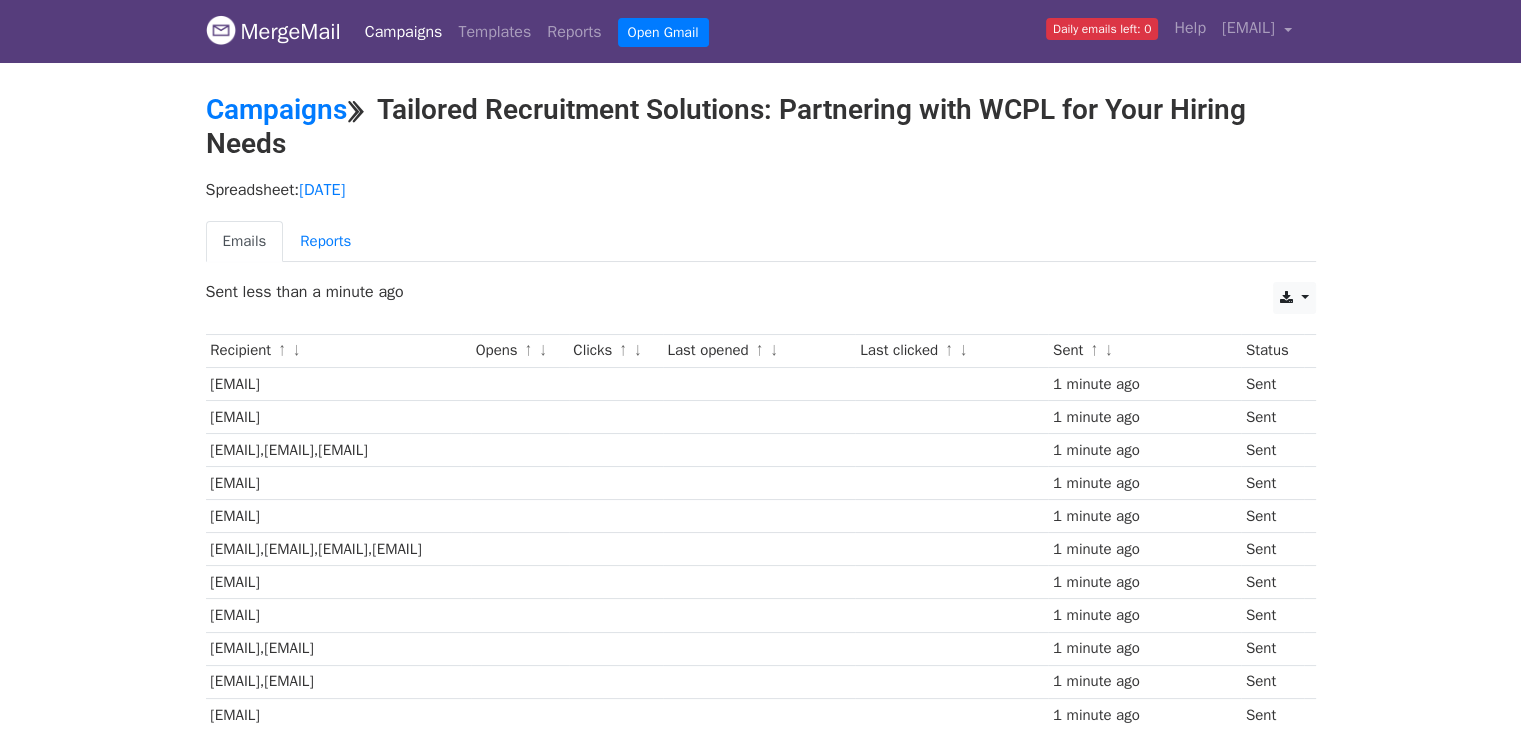 click on "CSV
Excel
Sent
less than a minute ago" at bounding box center (761, 303) 